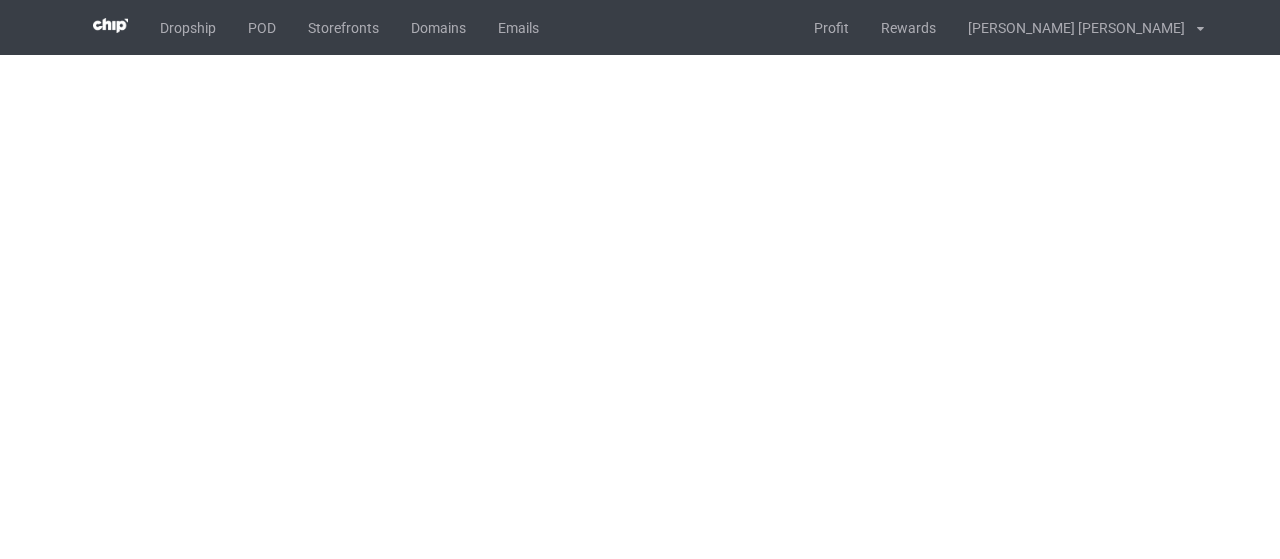 scroll, scrollTop: 0, scrollLeft: 0, axis: both 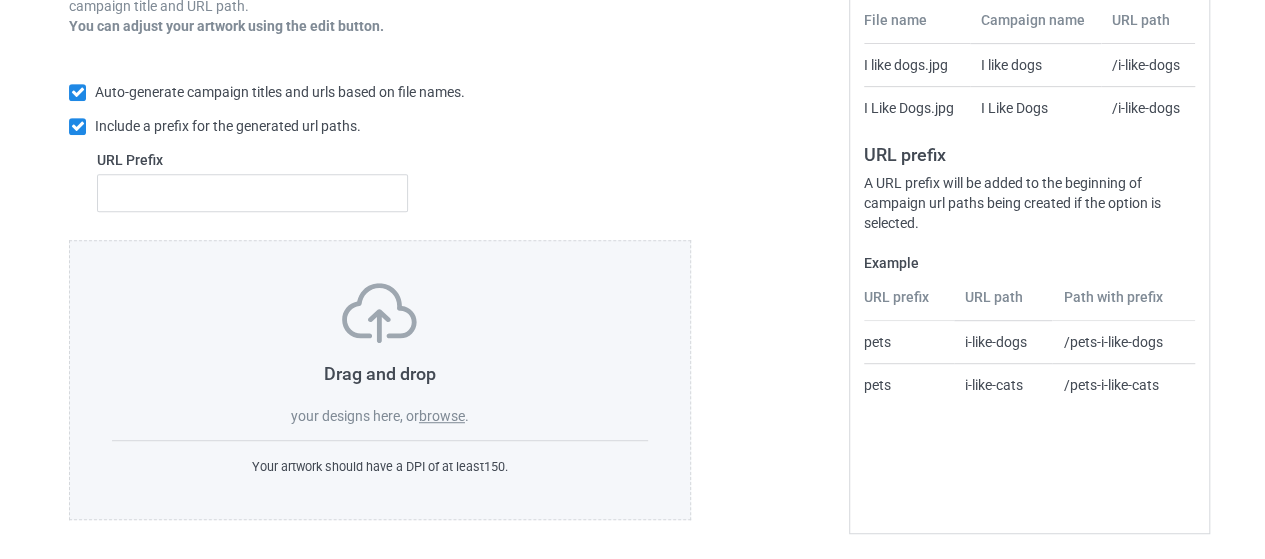 click on "browse" at bounding box center [442, 416] 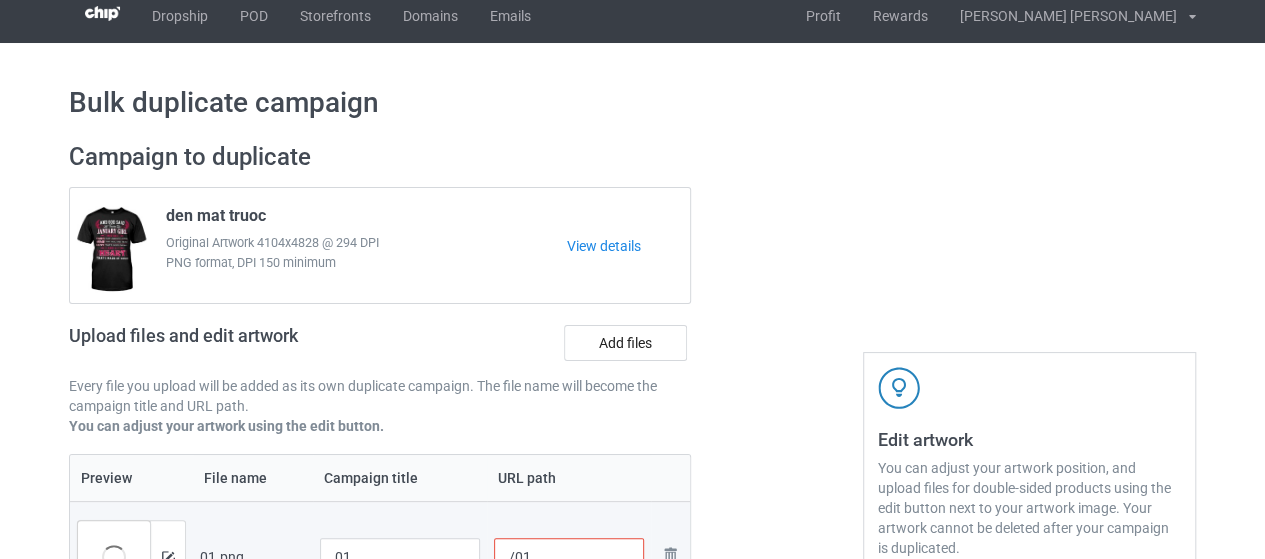 scroll, scrollTop: 312, scrollLeft: 0, axis: vertical 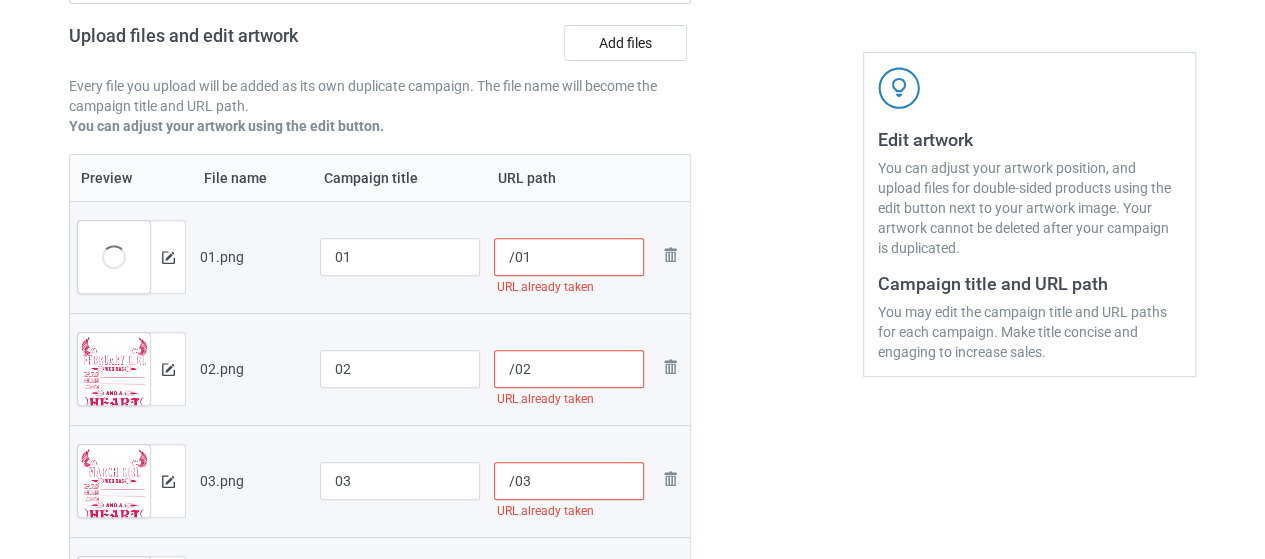click on "/01" at bounding box center [569, 257] 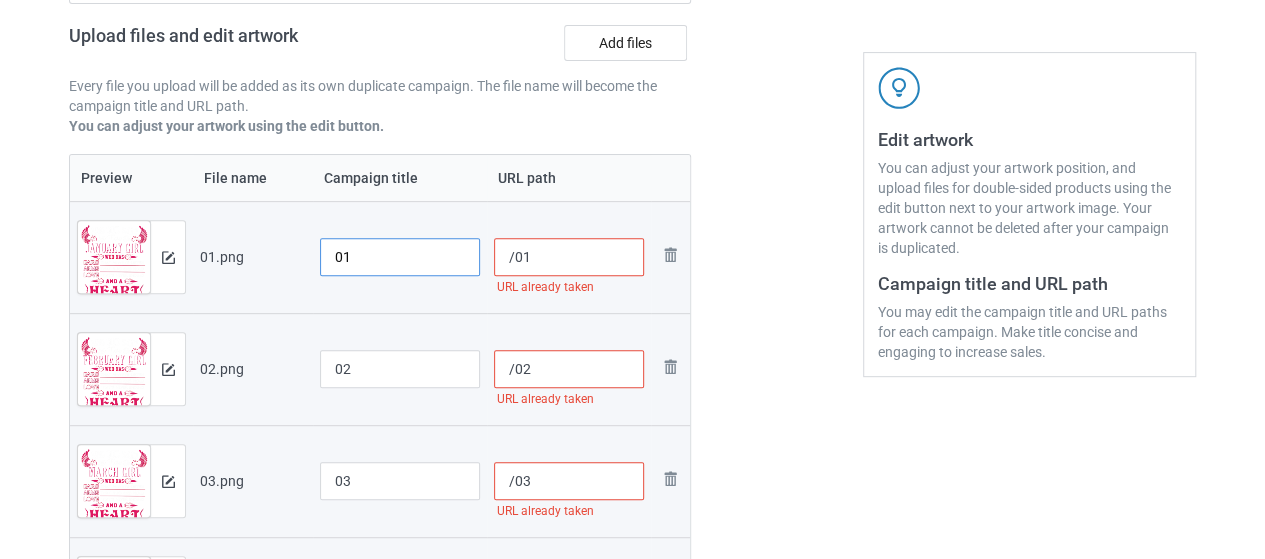 click on "01" at bounding box center [400, 257] 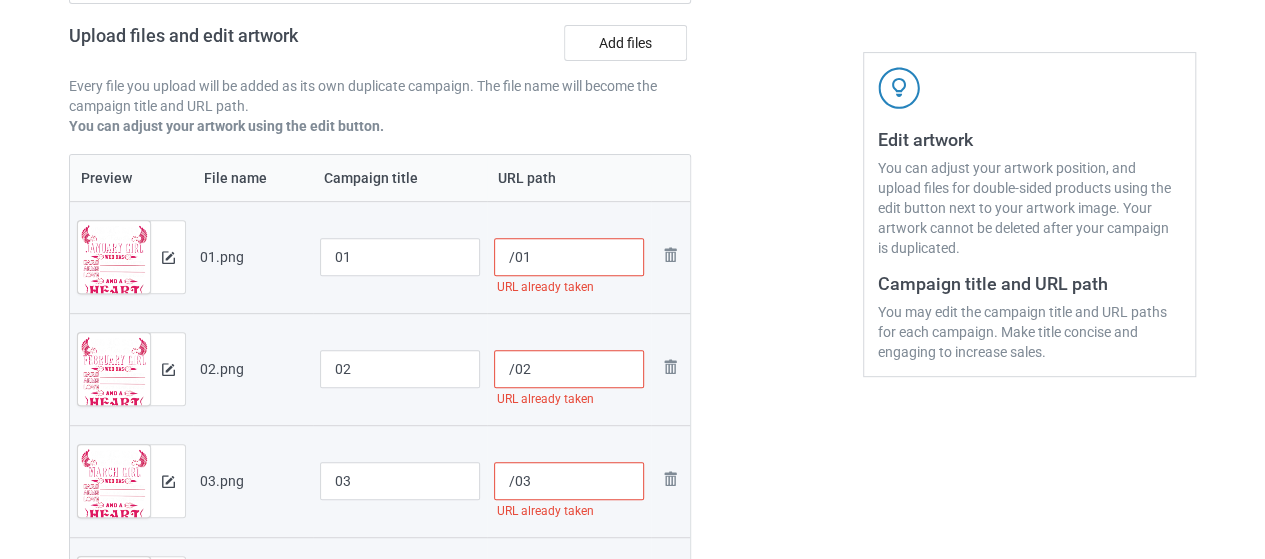 click on "/01" at bounding box center (569, 257) 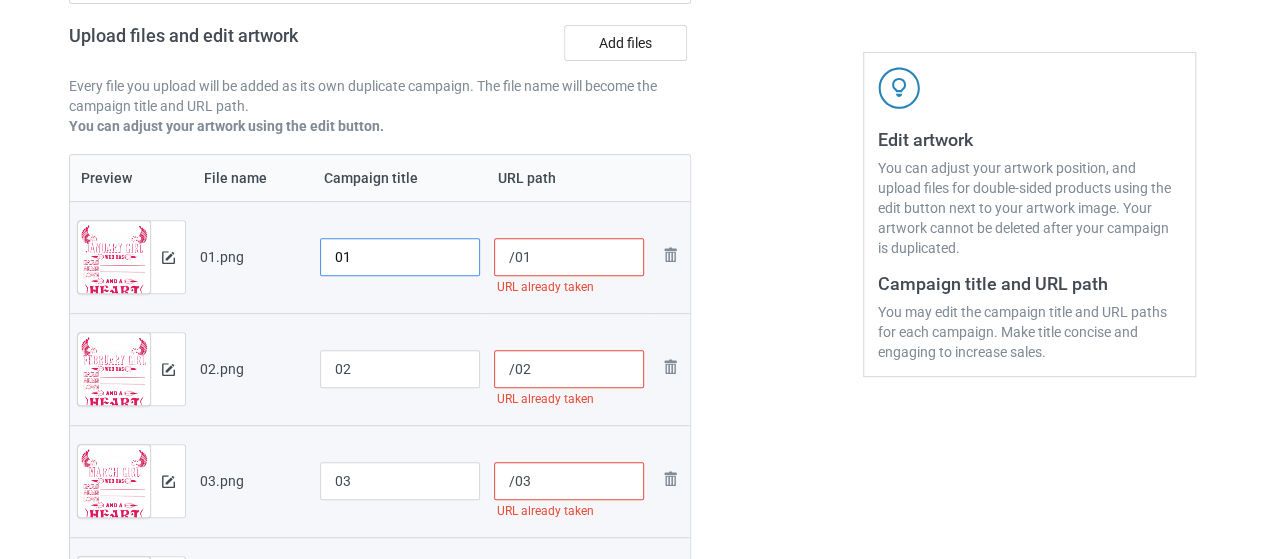 click on "01" at bounding box center (400, 257) 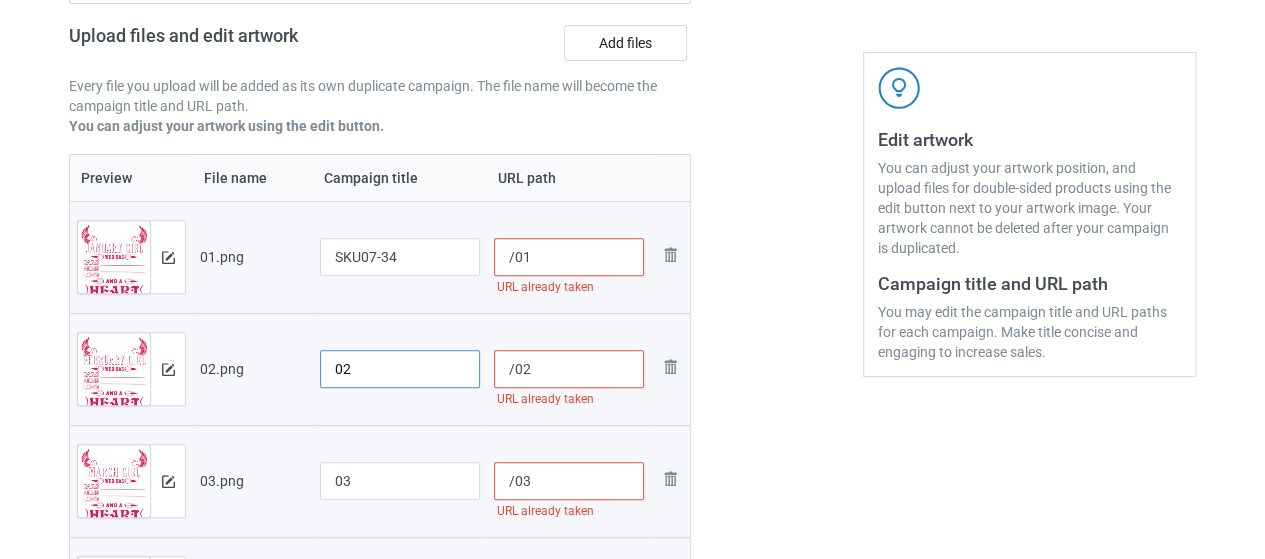 click on "02" at bounding box center (400, 369) 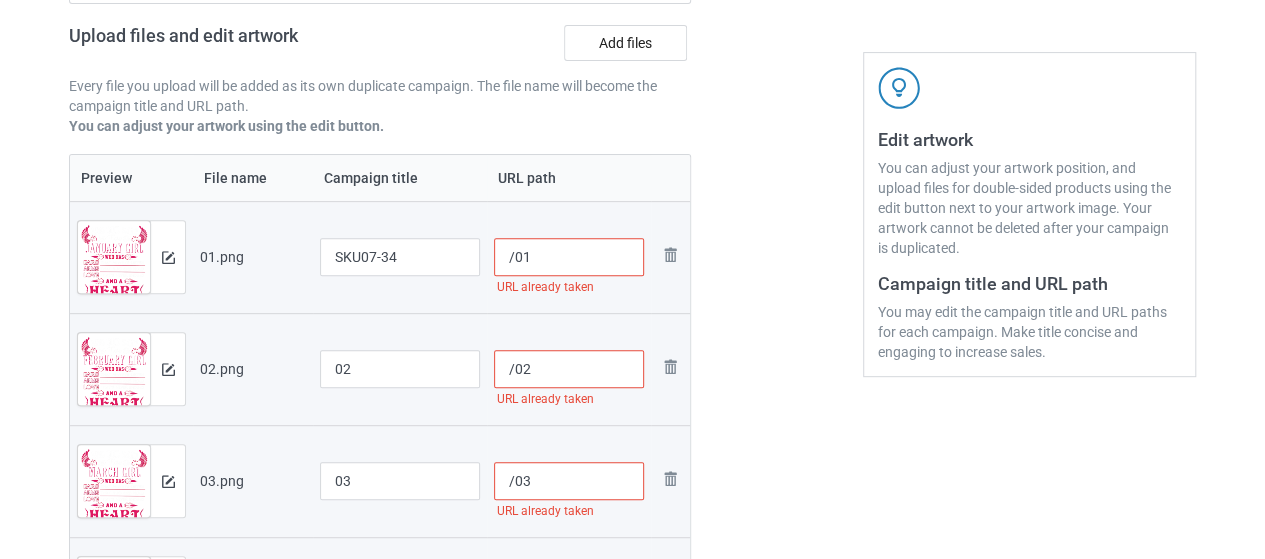 click on "/01" at bounding box center [569, 257] 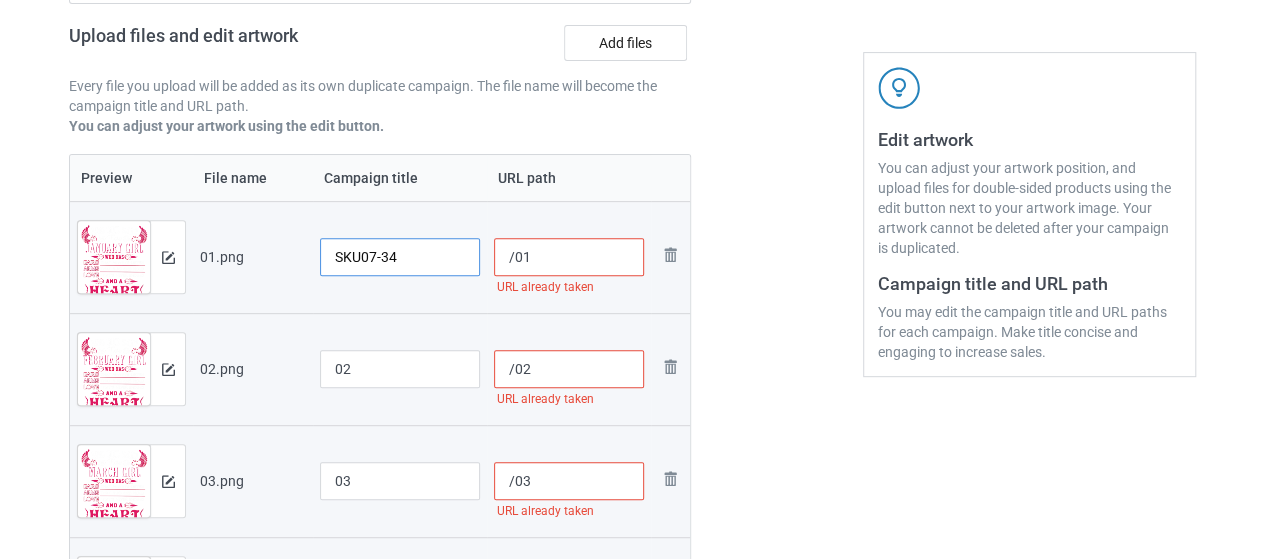 click on "SKU07-34" at bounding box center [400, 257] 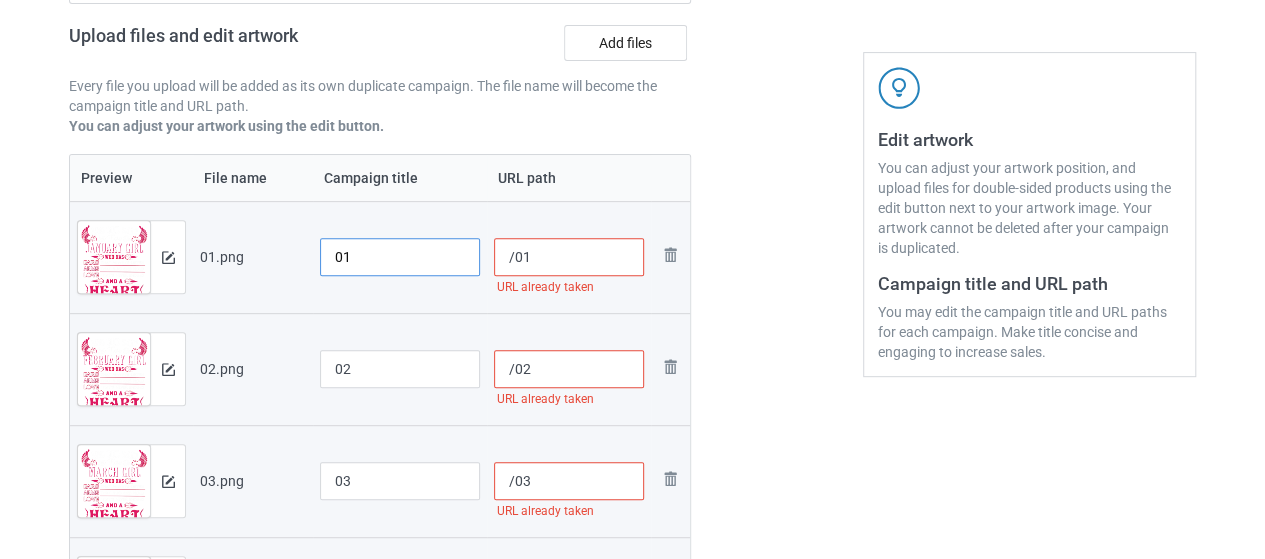 click on "01" at bounding box center (400, 257) 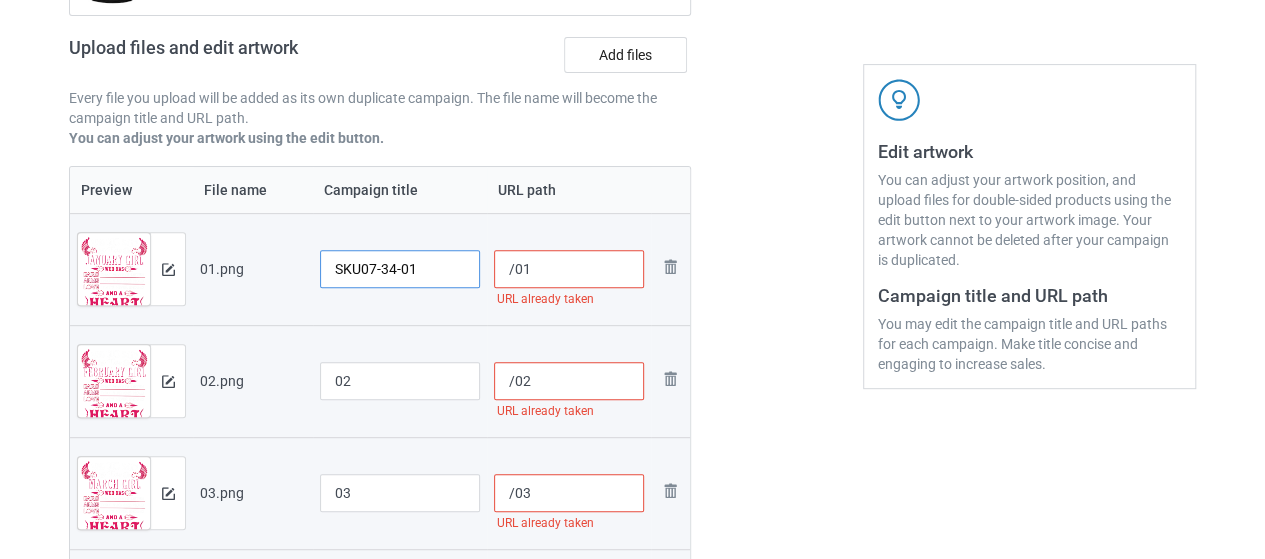scroll, scrollTop: 300, scrollLeft: 0, axis: vertical 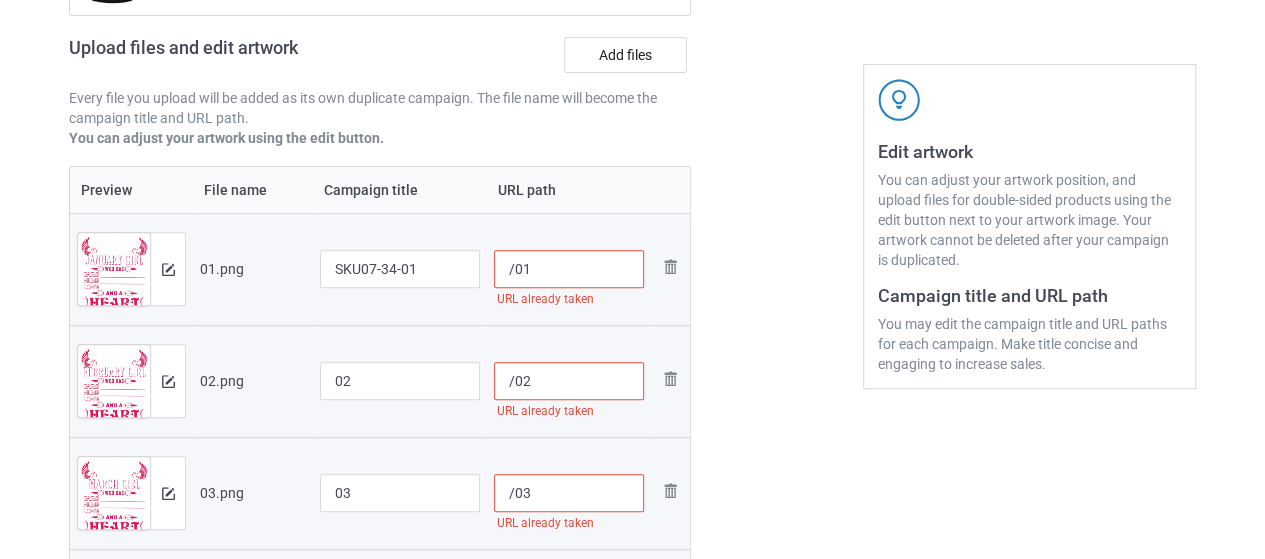 click on "/01" at bounding box center [569, 269] 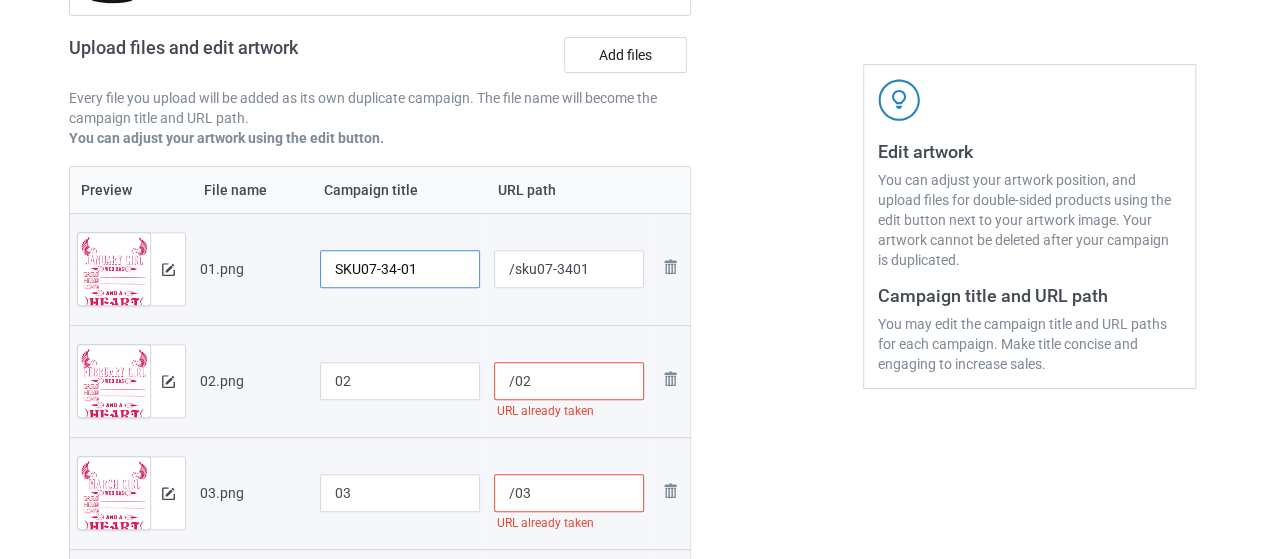 click on "SKU07-34-01" at bounding box center [400, 269] 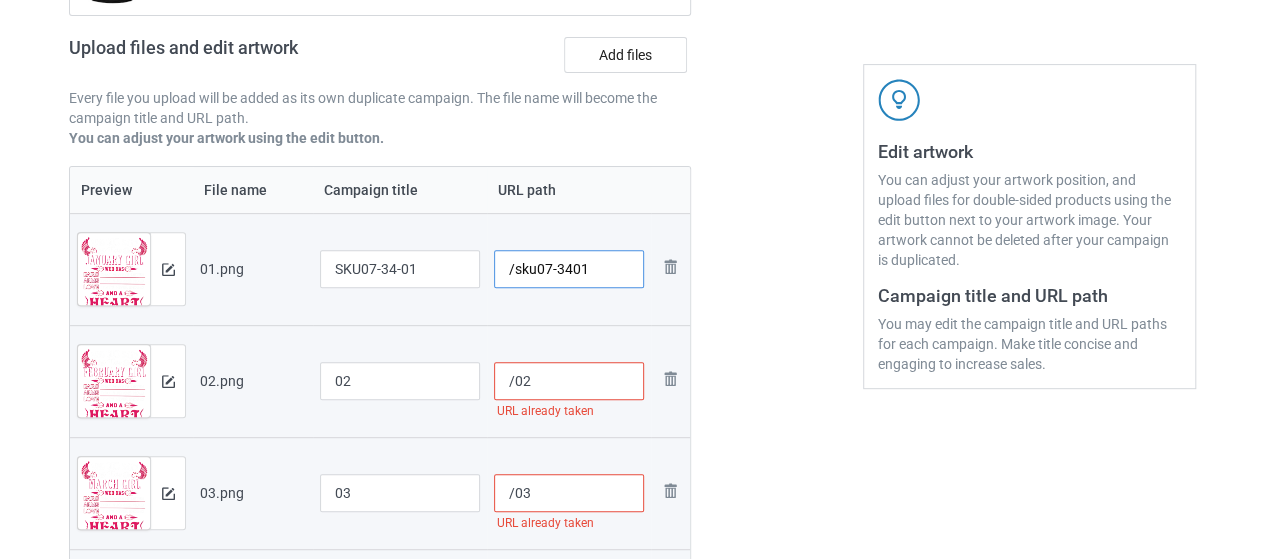 click on "/sku07-3401" at bounding box center [569, 269] 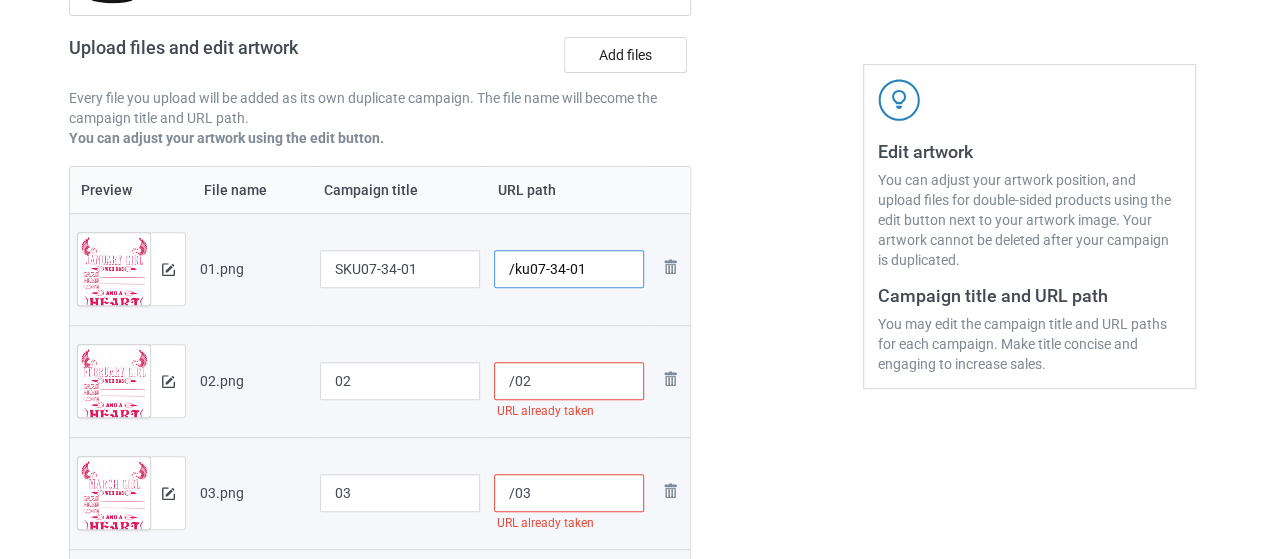 type on "/ku07-34-01" 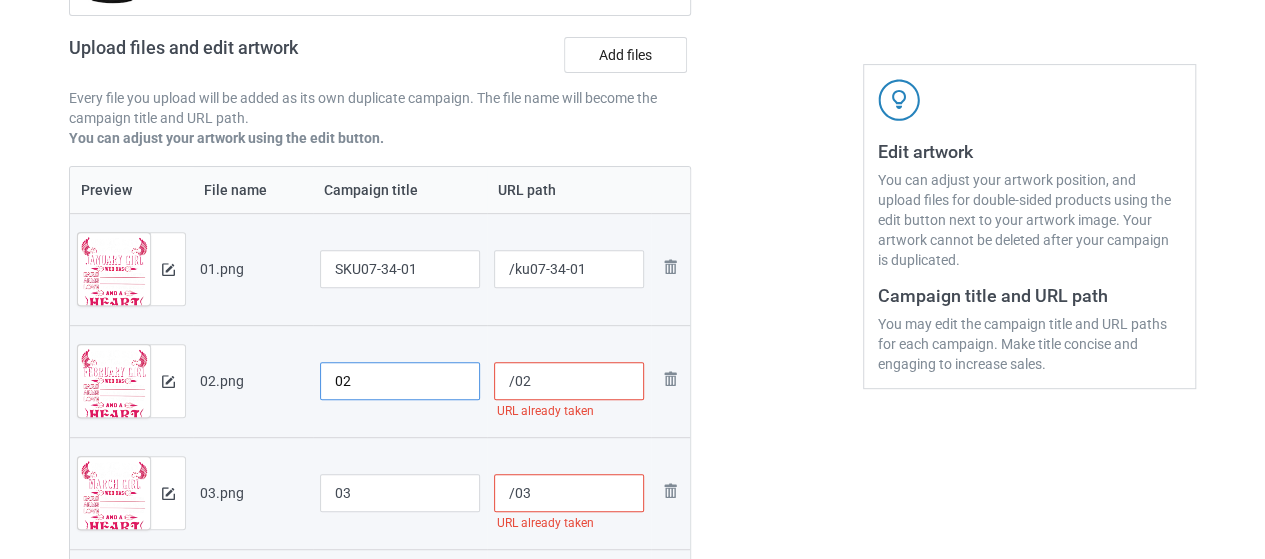 drag, startPoint x: 386, startPoint y: 373, endPoint x: 53, endPoint y: 365, distance: 333.09607 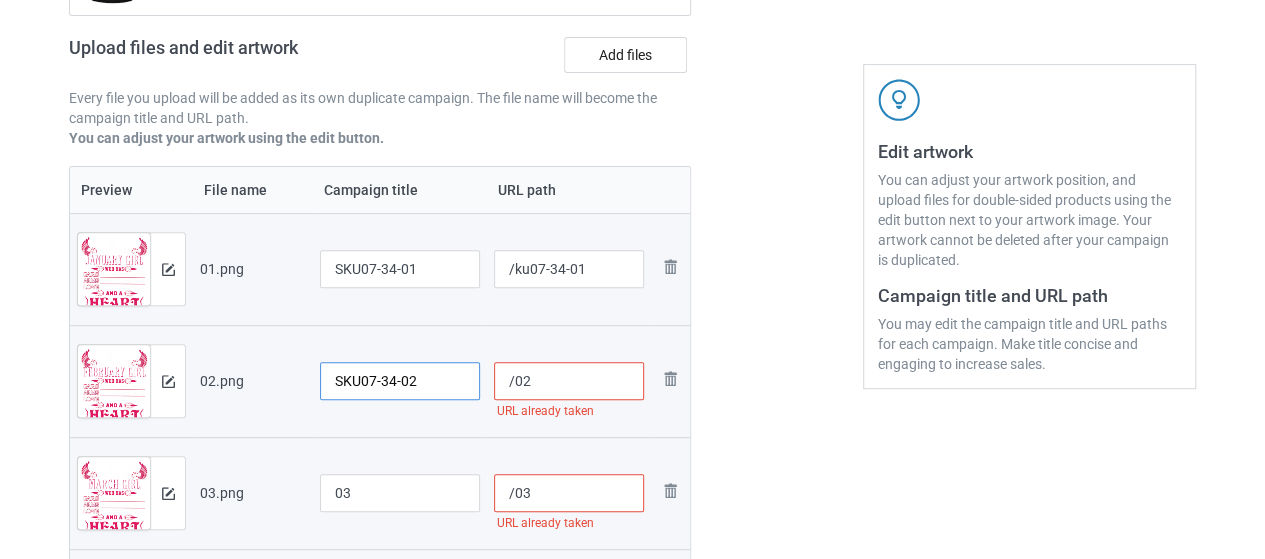 click on "SKU07-34-02" at bounding box center (400, 381) 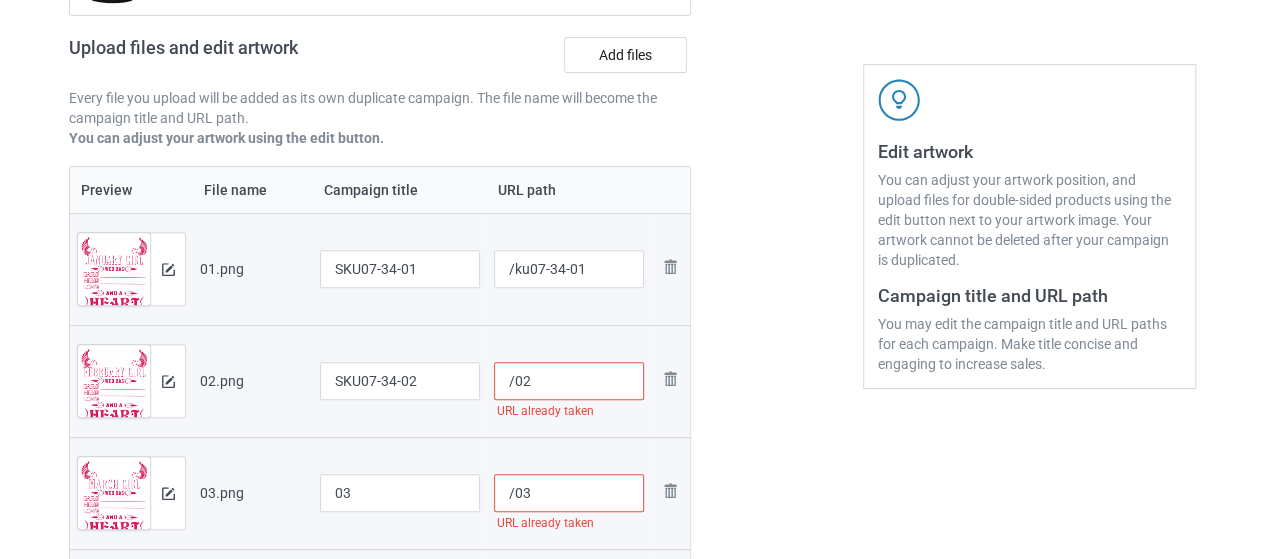 click on "/02" at bounding box center [569, 381] 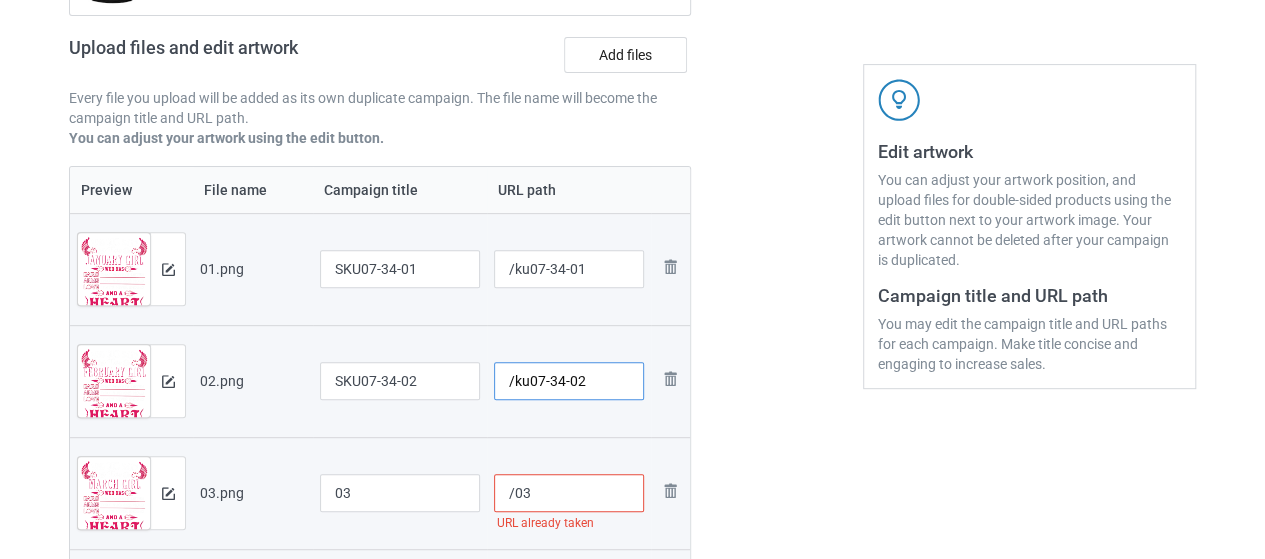 scroll, scrollTop: 400, scrollLeft: 0, axis: vertical 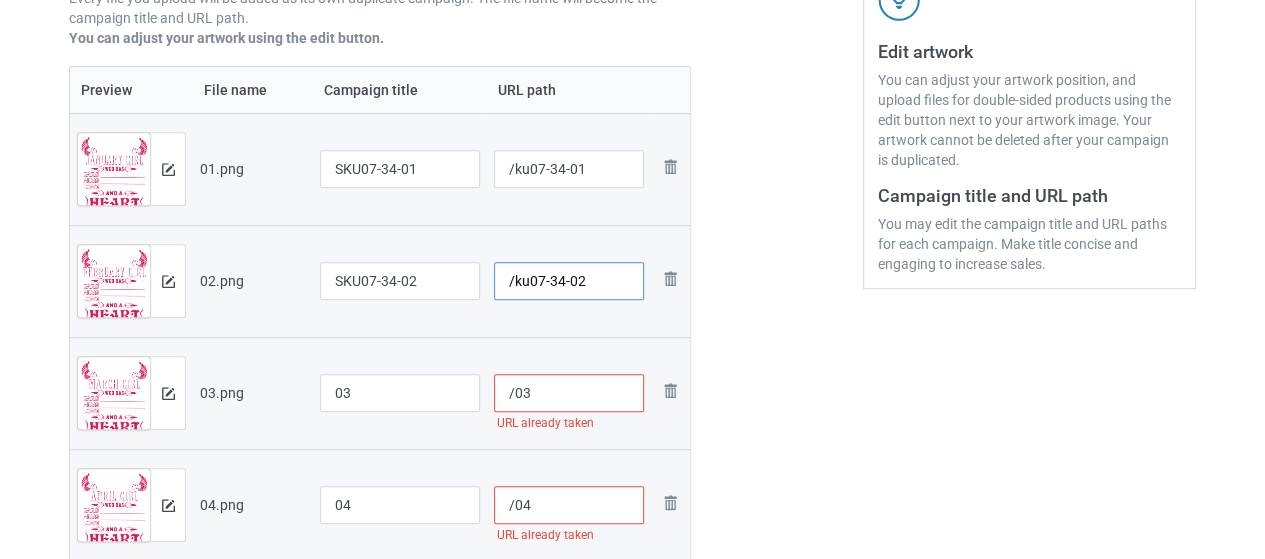type on "/ku07-34-02" 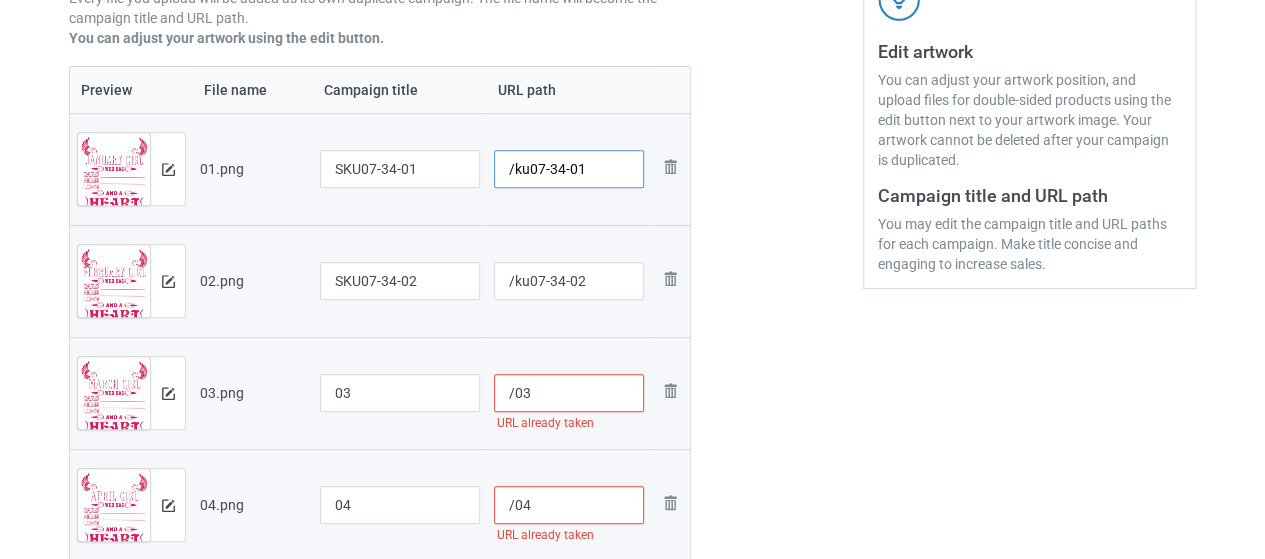 click on "/ku07-34-01" at bounding box center [569, 169] 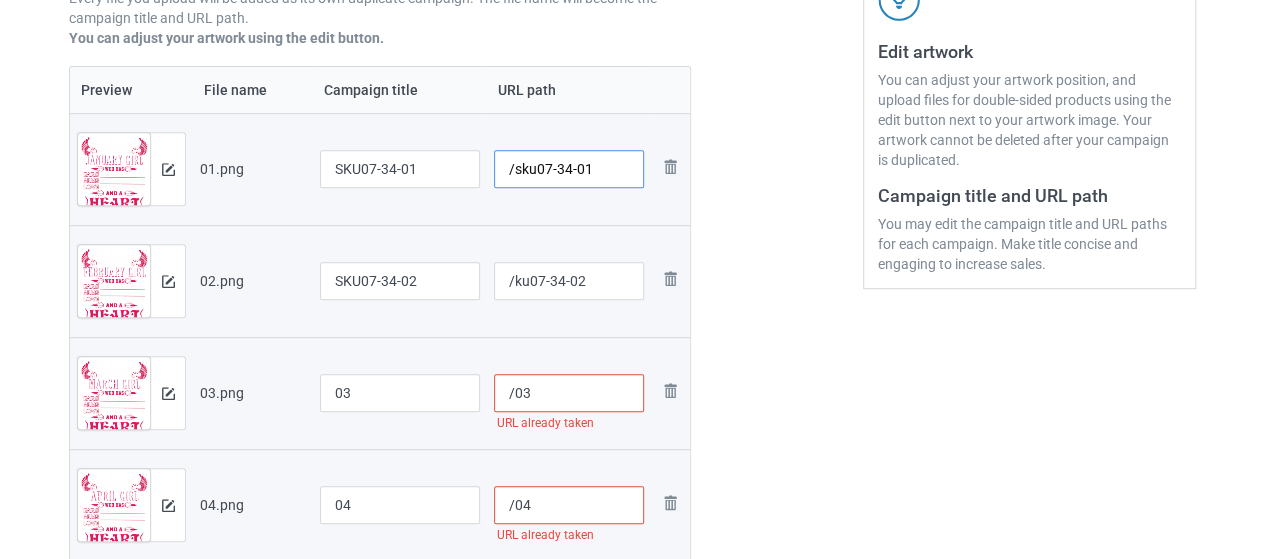type on "/sku07-34-01" 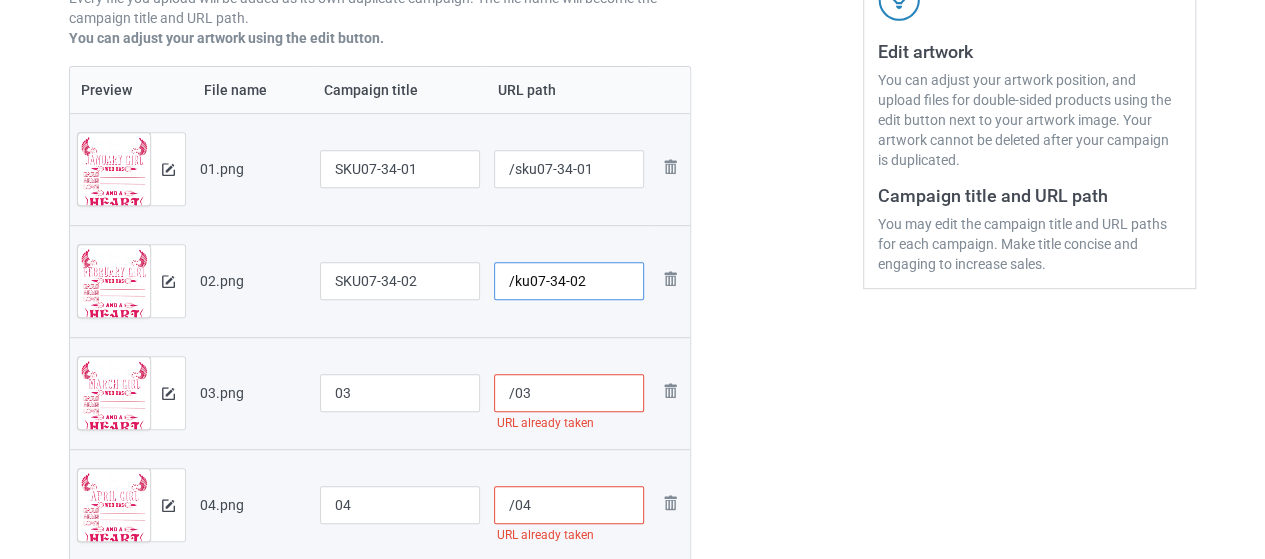 click on "/ku07-34-02" at bounding box center [569, 281] 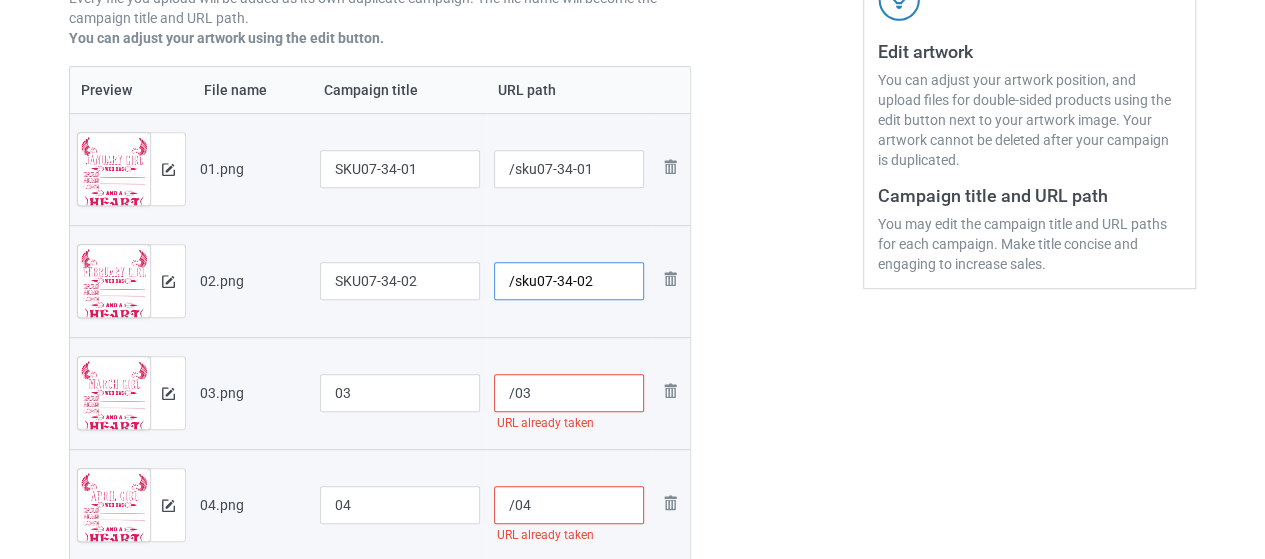 type on "/sku07-34-02" 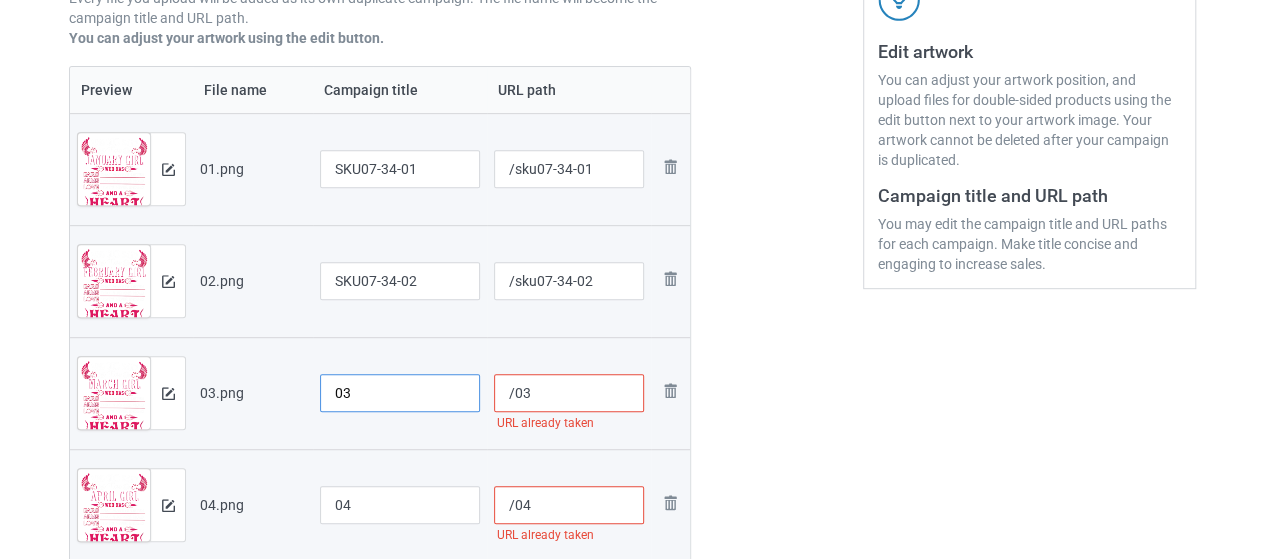 click on "03" at bounding box center [400, 393] 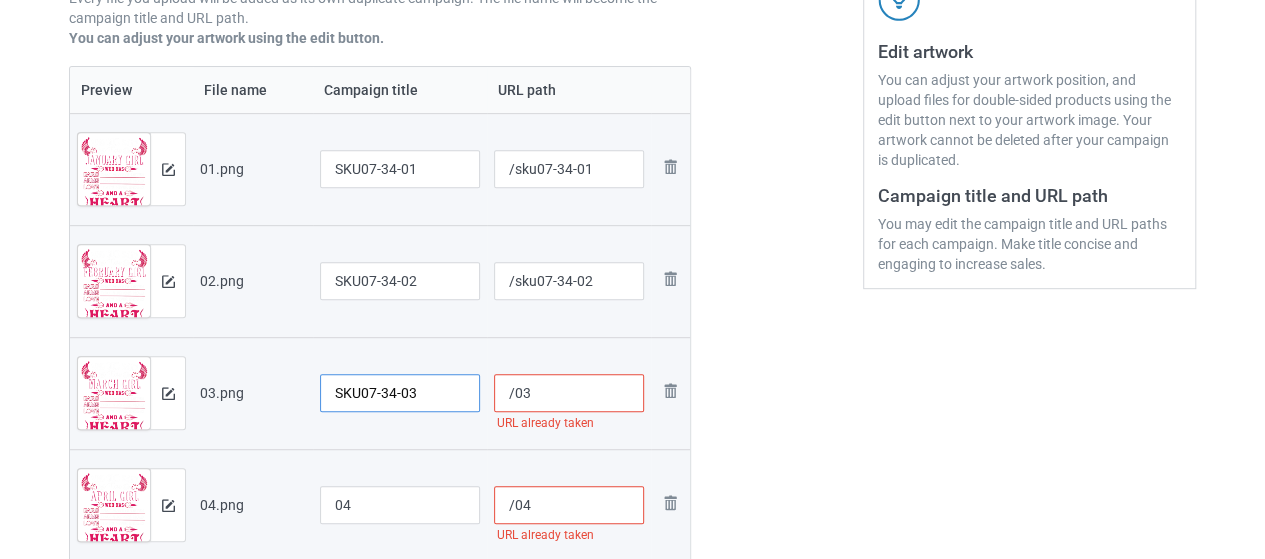 drag, startPoint x: 420, startPoint y: 395, endPoint x: 338, endPoint y: 396, distance: 82.006096 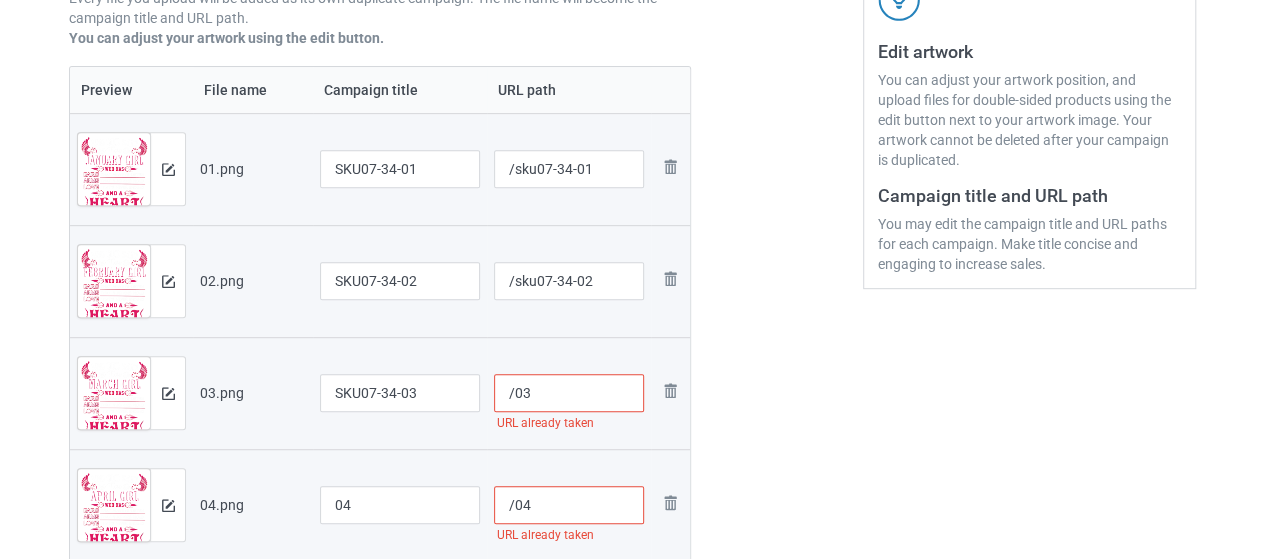 click on "/03" at bounding box center (569, 393) 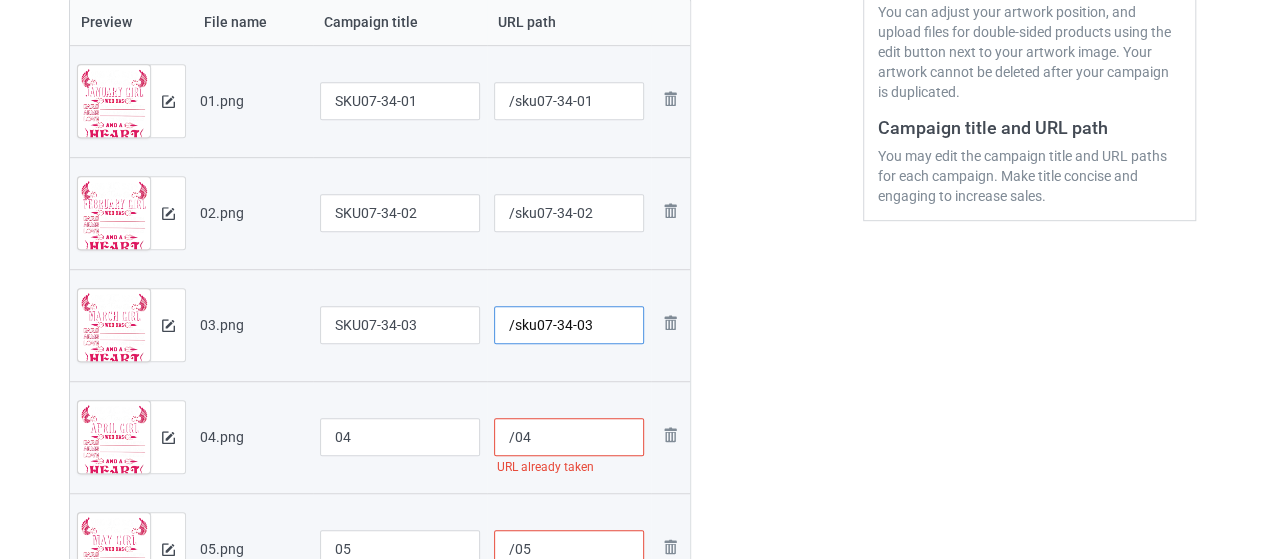 scroll, scrollTop: 500, scrollLeft: 0, axis: vertical 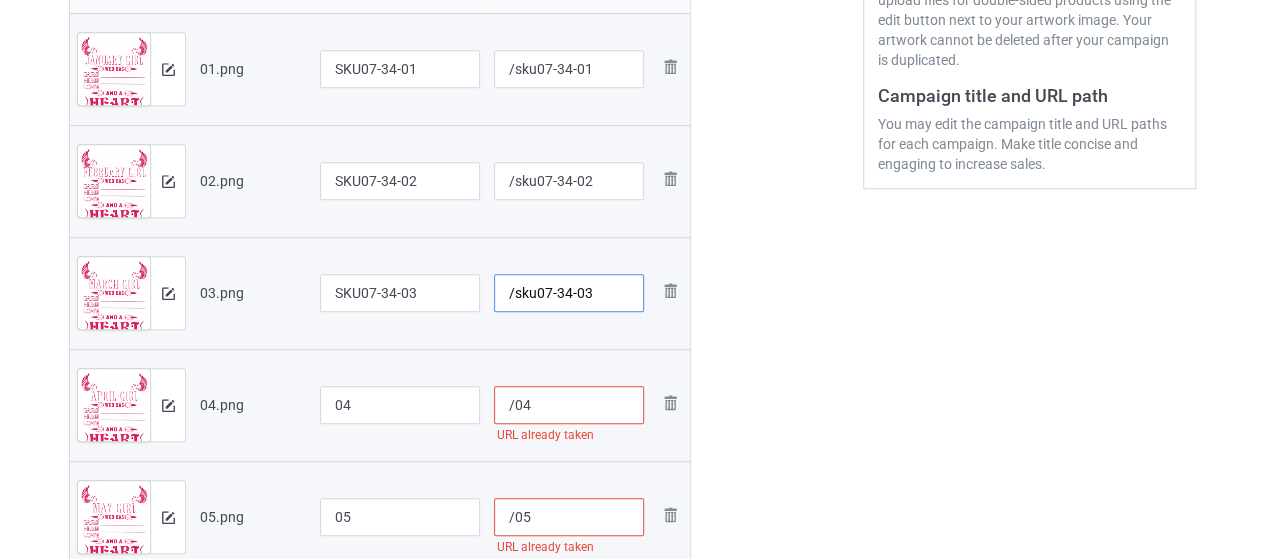 type on "/sku07-34-03" 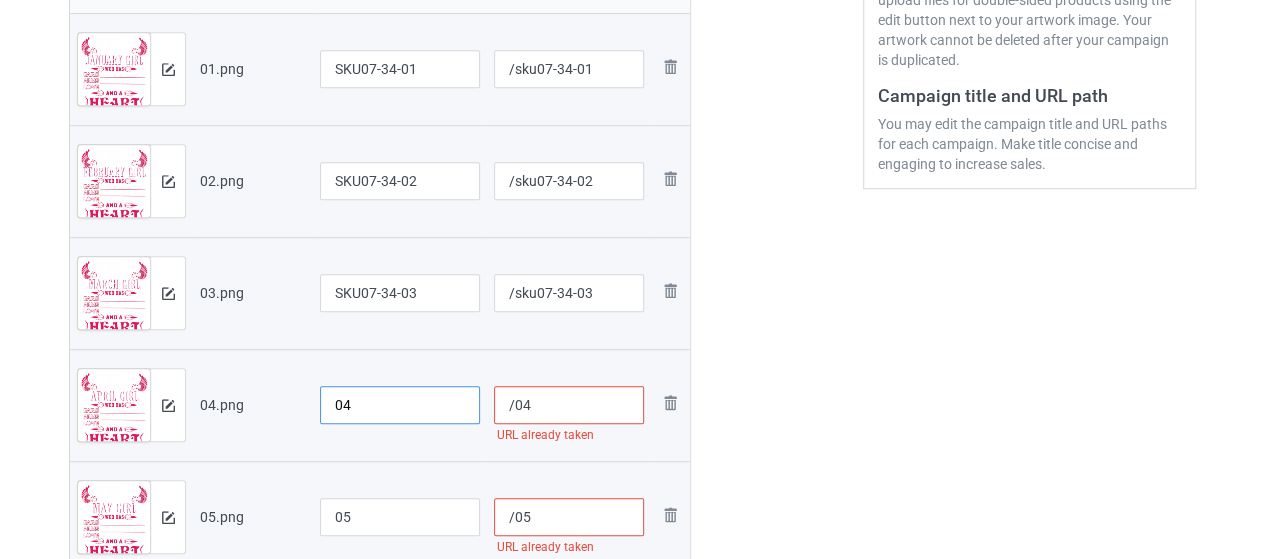 click on "04" at bounding box center (400, 405) 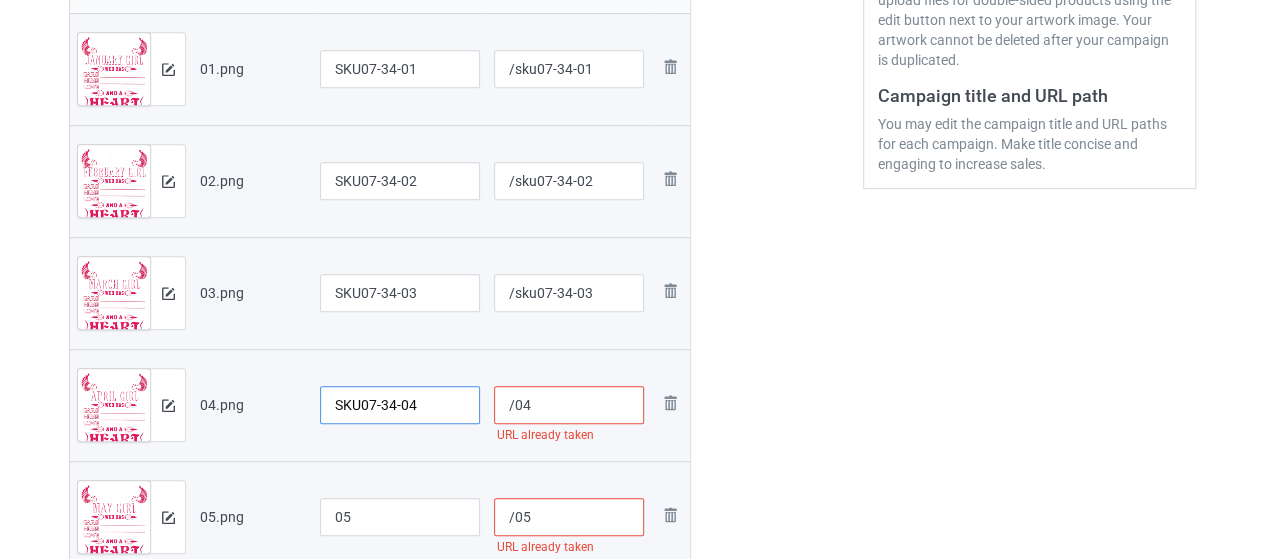 type on "SKU07-34-04" 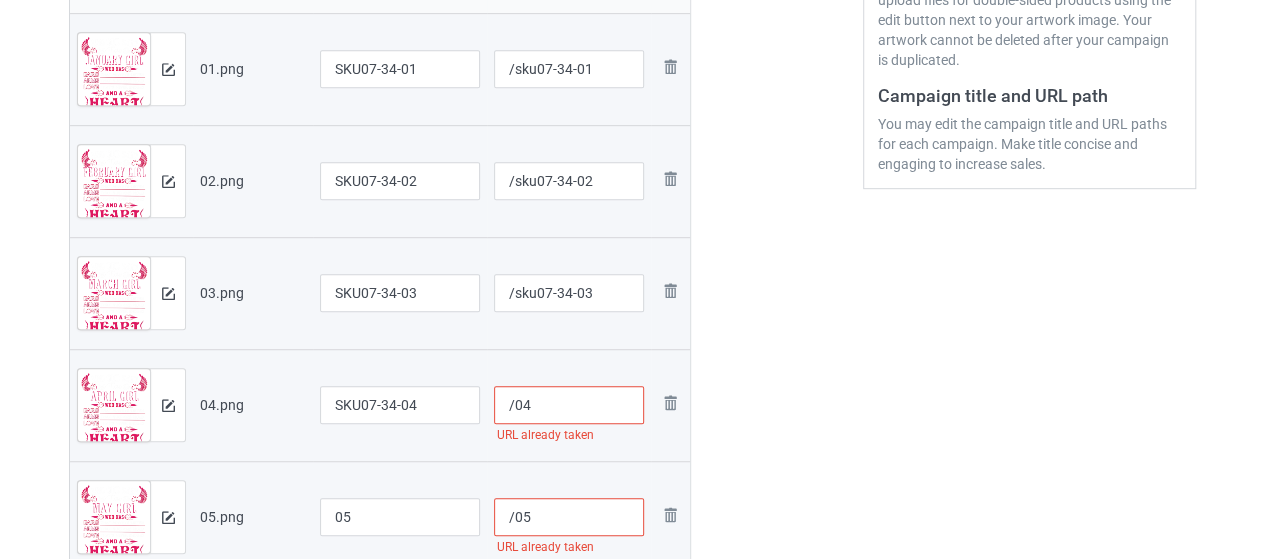 click on "/04" at bounding box center (569, 405) 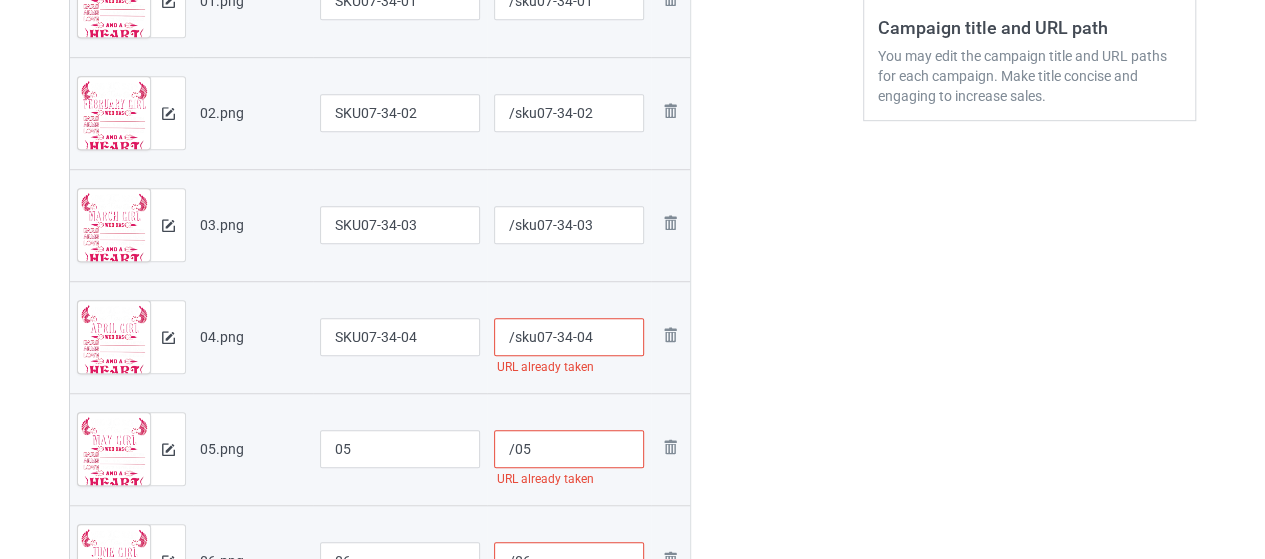 scroll, scrollTop: 600, scrollLeft: 0, axis: vertical 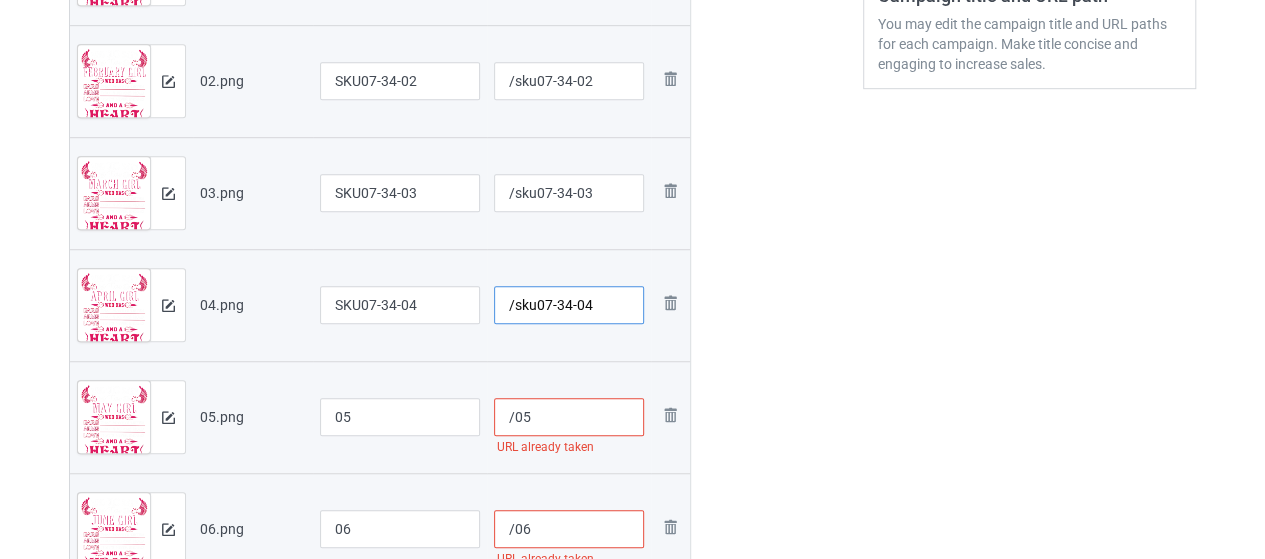 type on "/sku07-34-04" 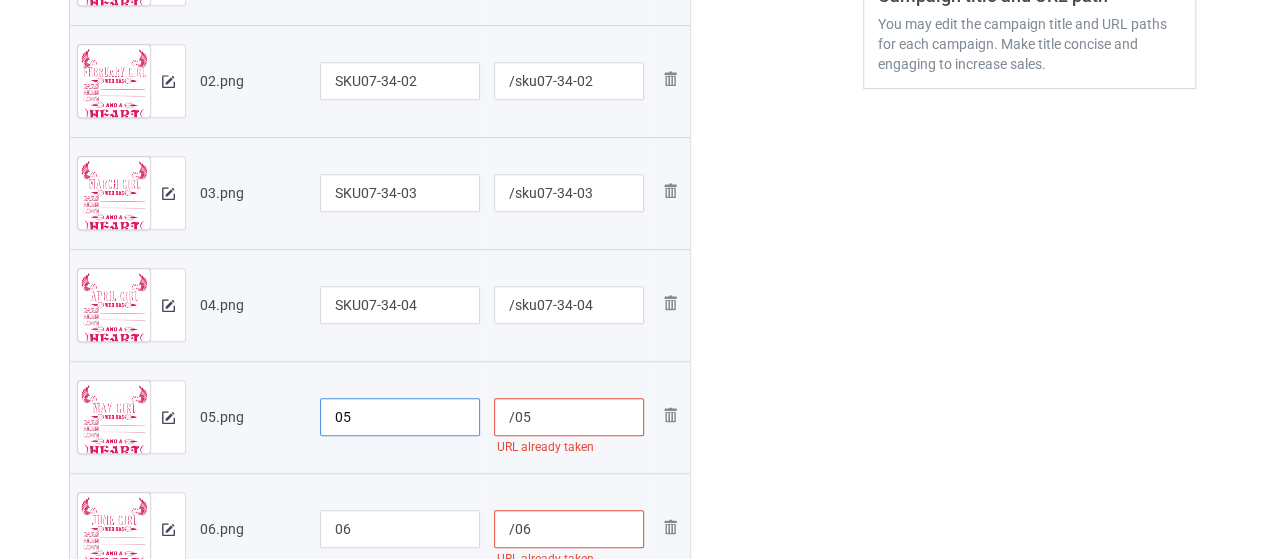 click on "05" at bounding box center (400, 417) 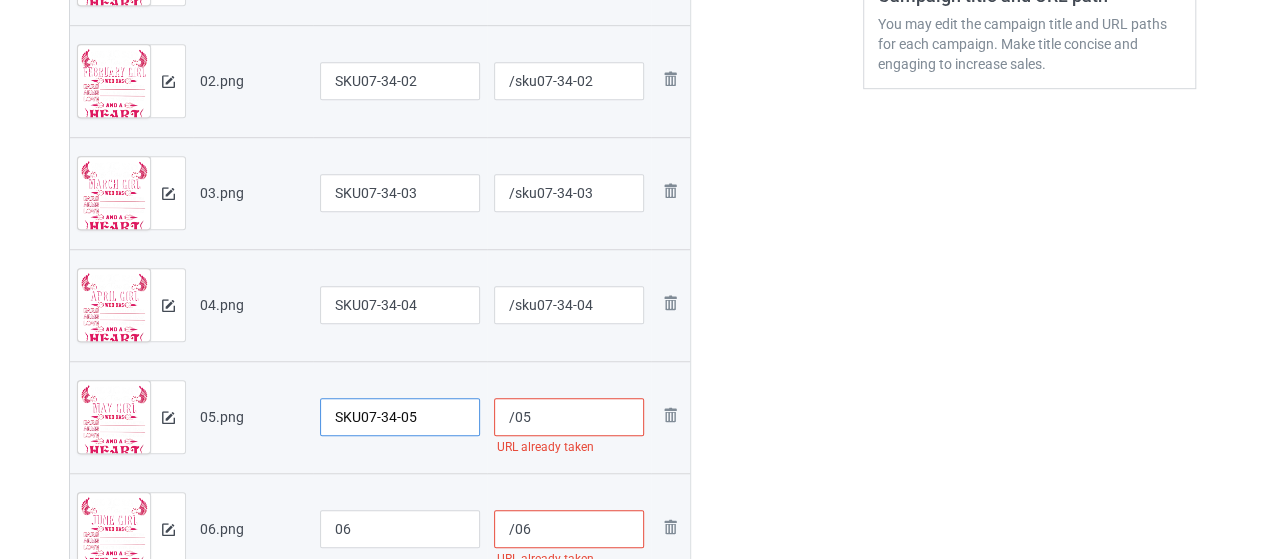type on "SKU07-34-05" 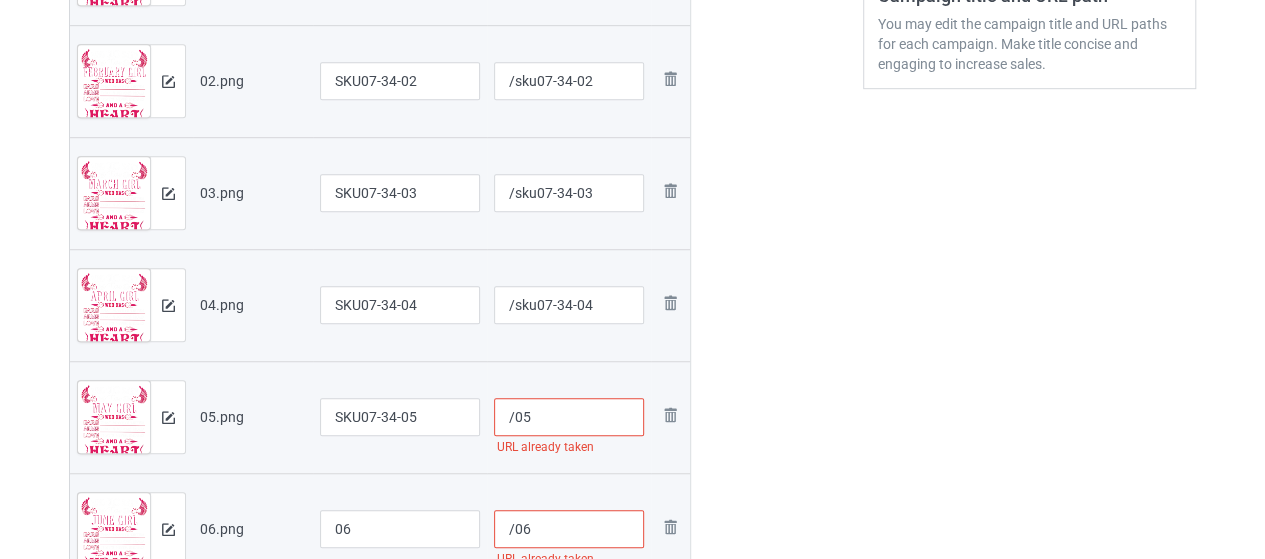 click on "/05" at bounding box center [569, 417] 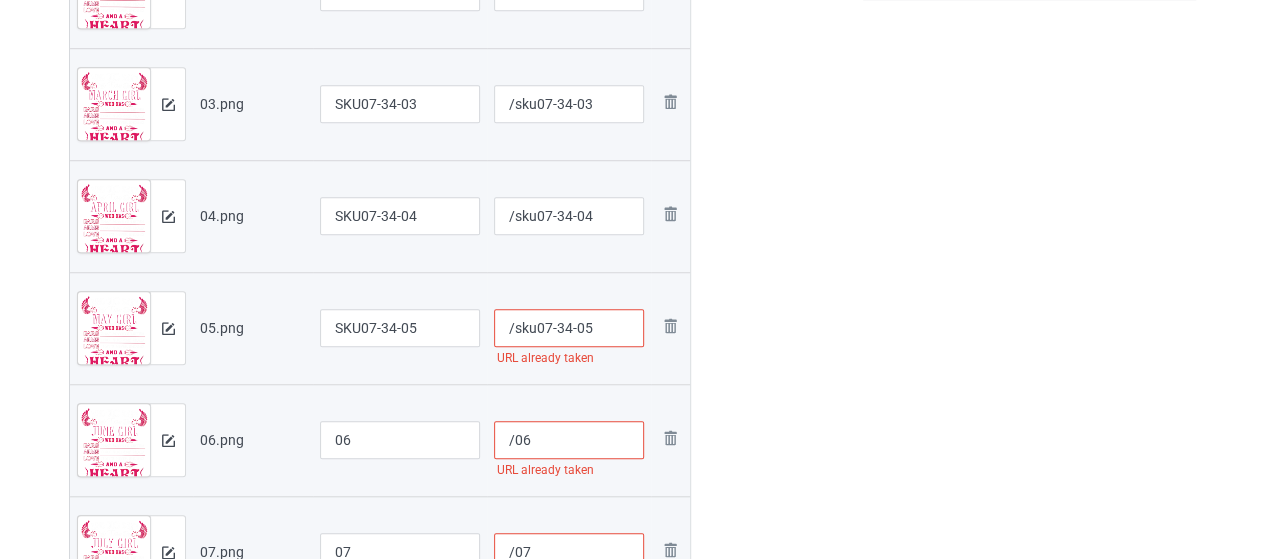 scroll, scrollTop: 800, scrollLeft: 0, axis: vertical 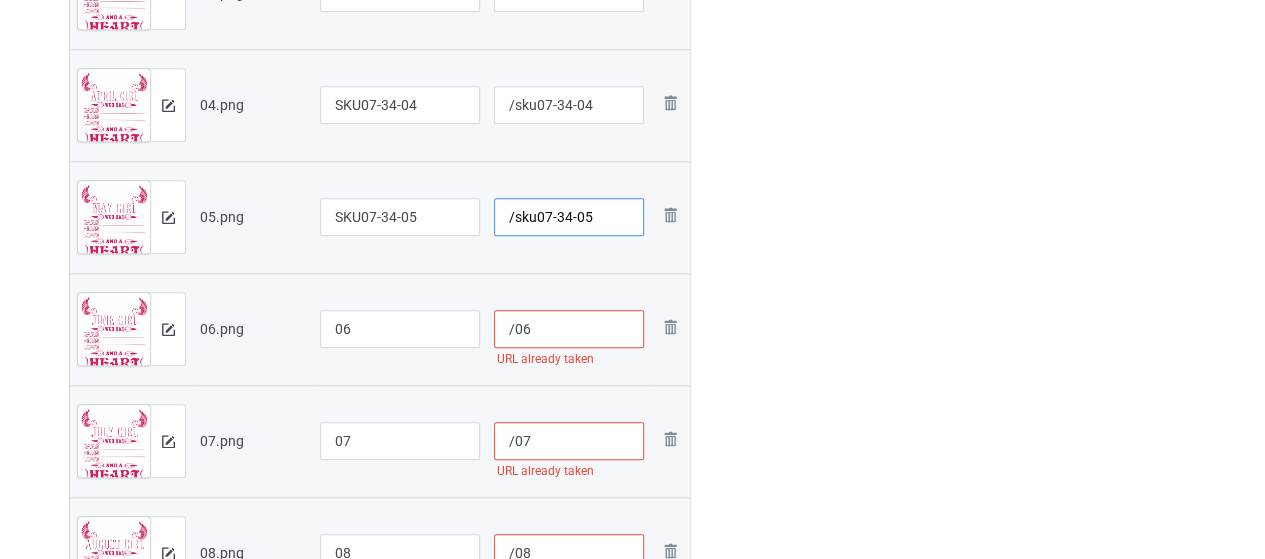 type on "/sku07-34-05" 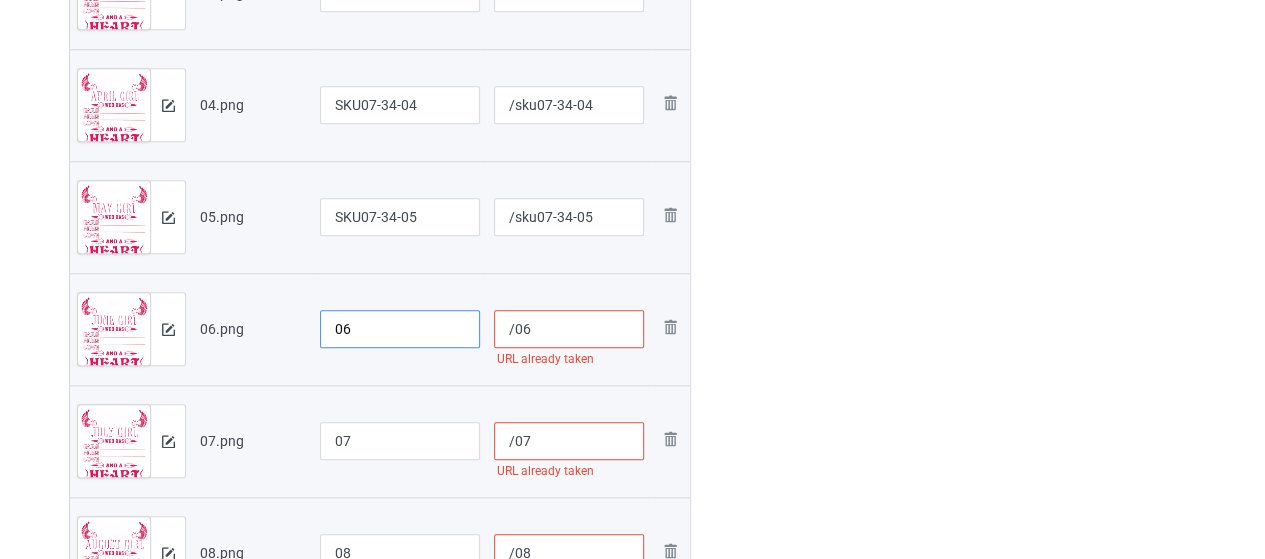 click on "06" at bounding box center (400, 329) 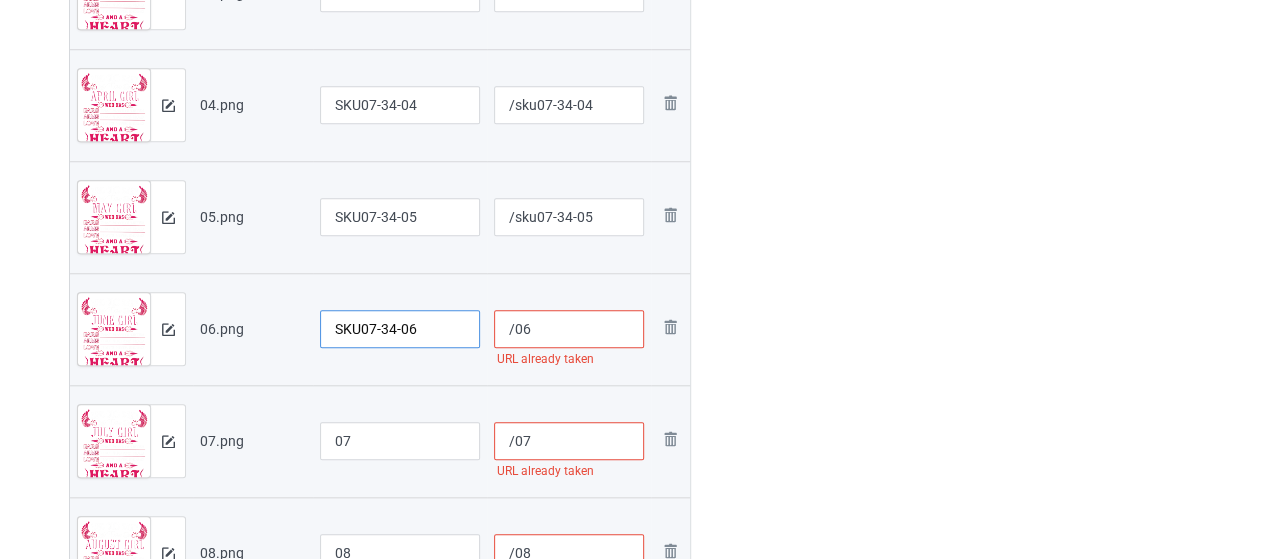 type on "SKU07-34-06" 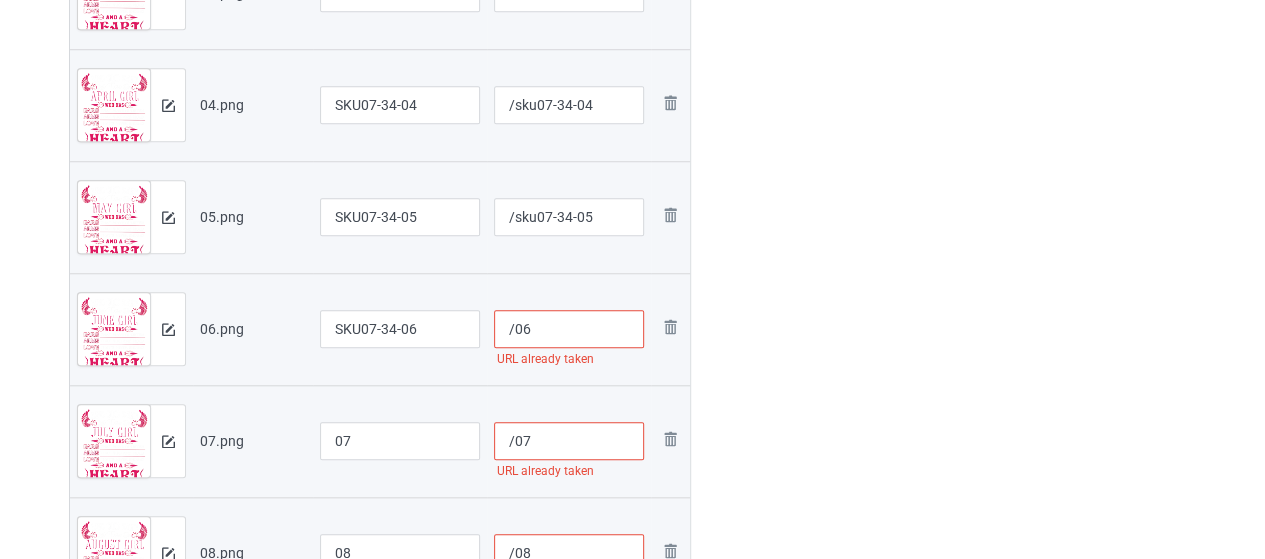 click on "/06" at bounding box center [569, 329] 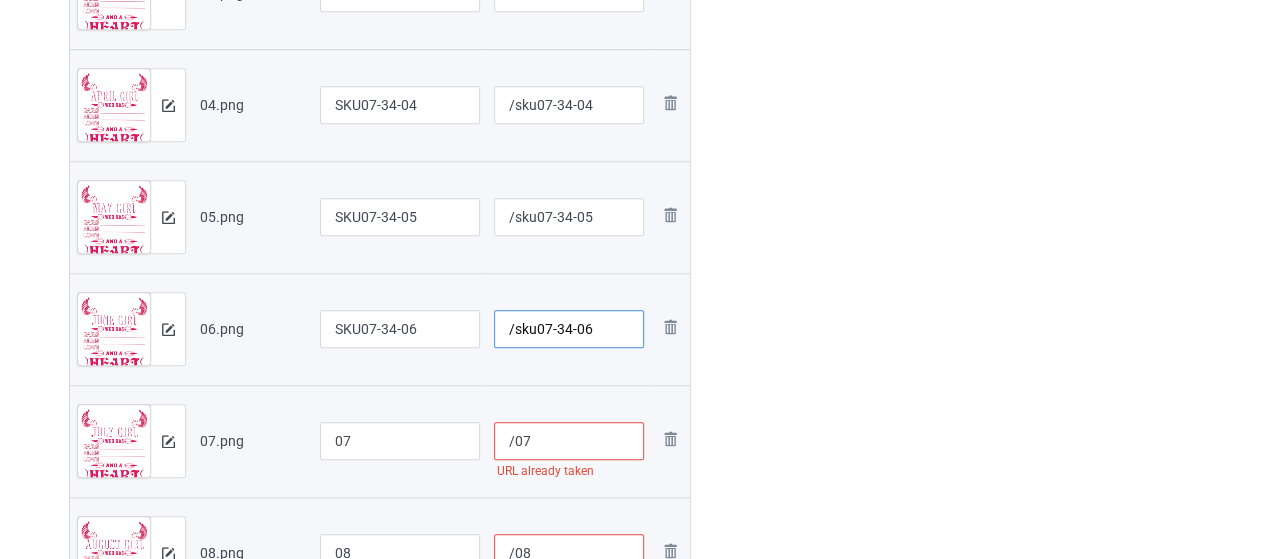 type on "/sku07-34-06" 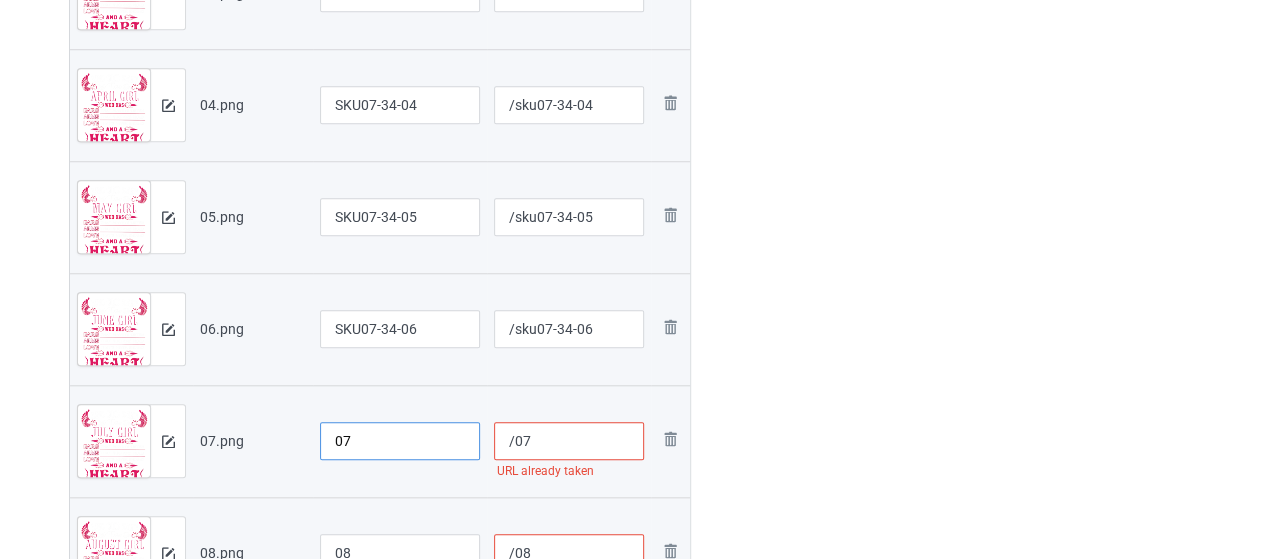 click on "07" at bounding box center (400, 441) 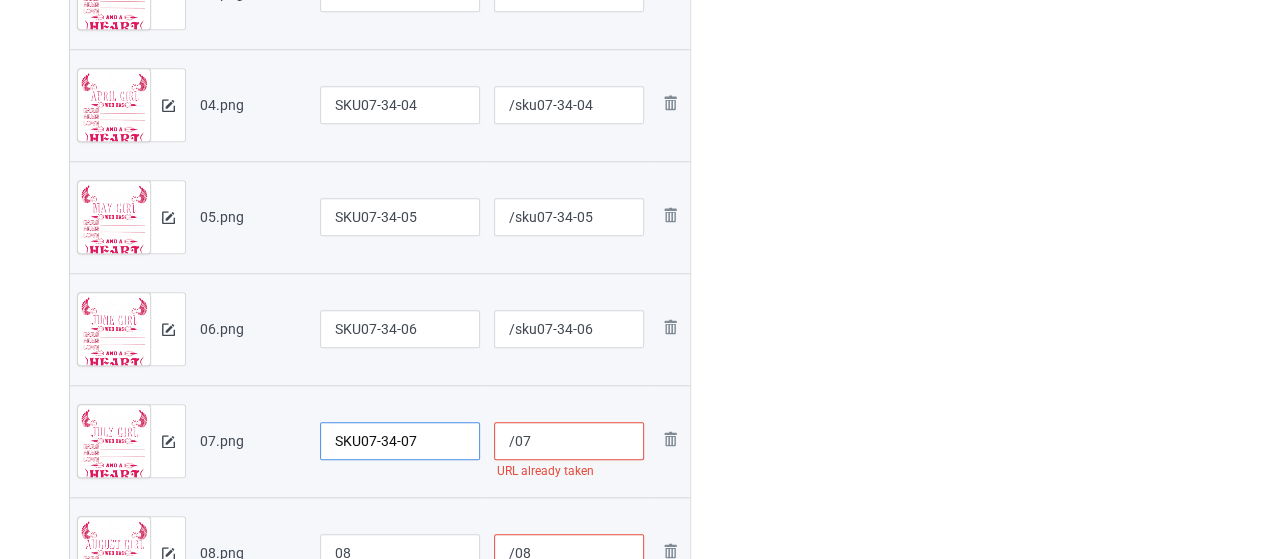 type on "SKU07-34-07" 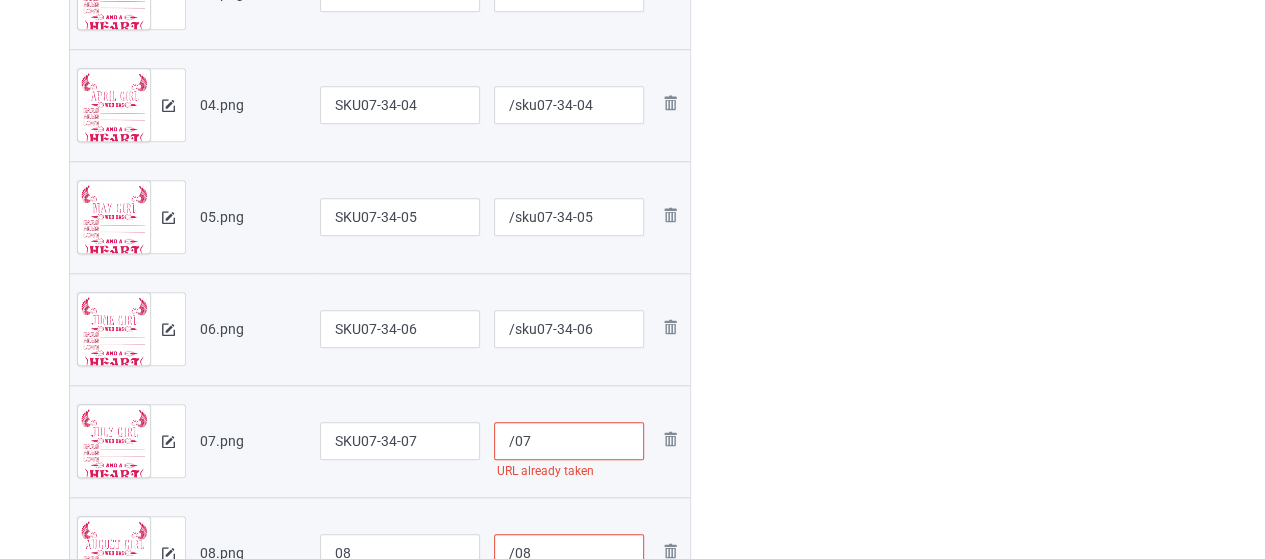 click on "/07" at bounding box center (569, 441) 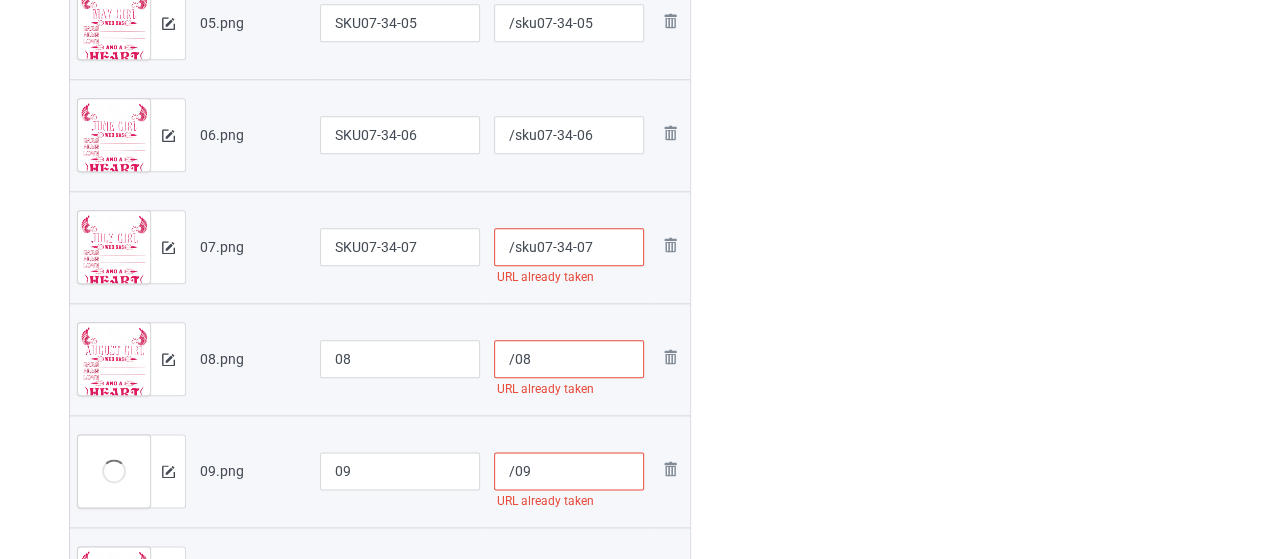 scroll, scrollTop: 1000, scrollLeft: 0, axis: vertical 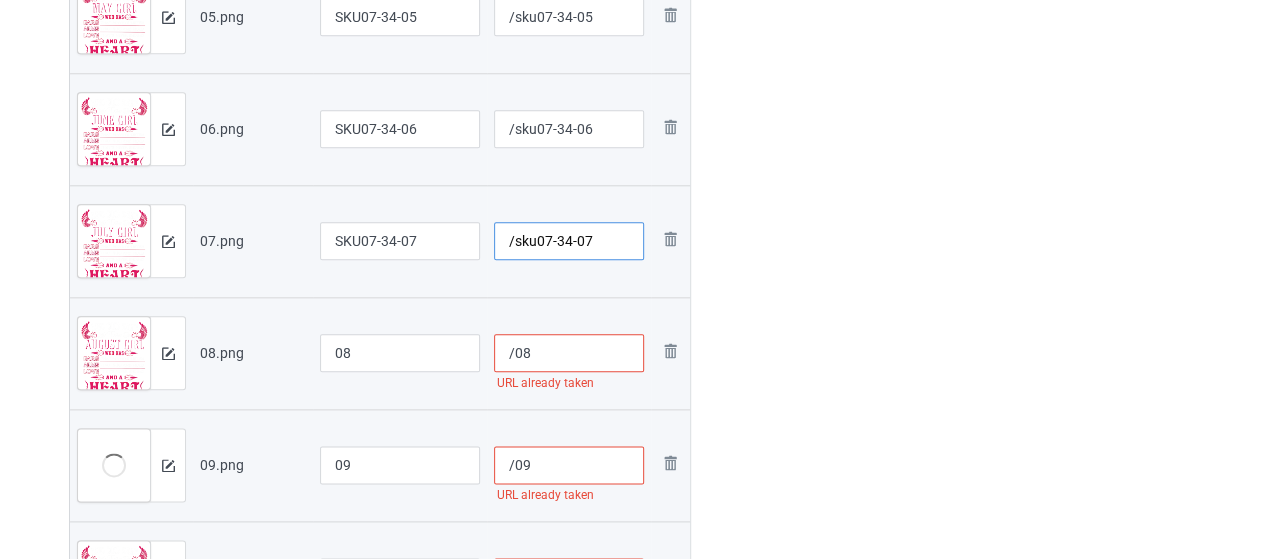 type on "/sku07-34-07" 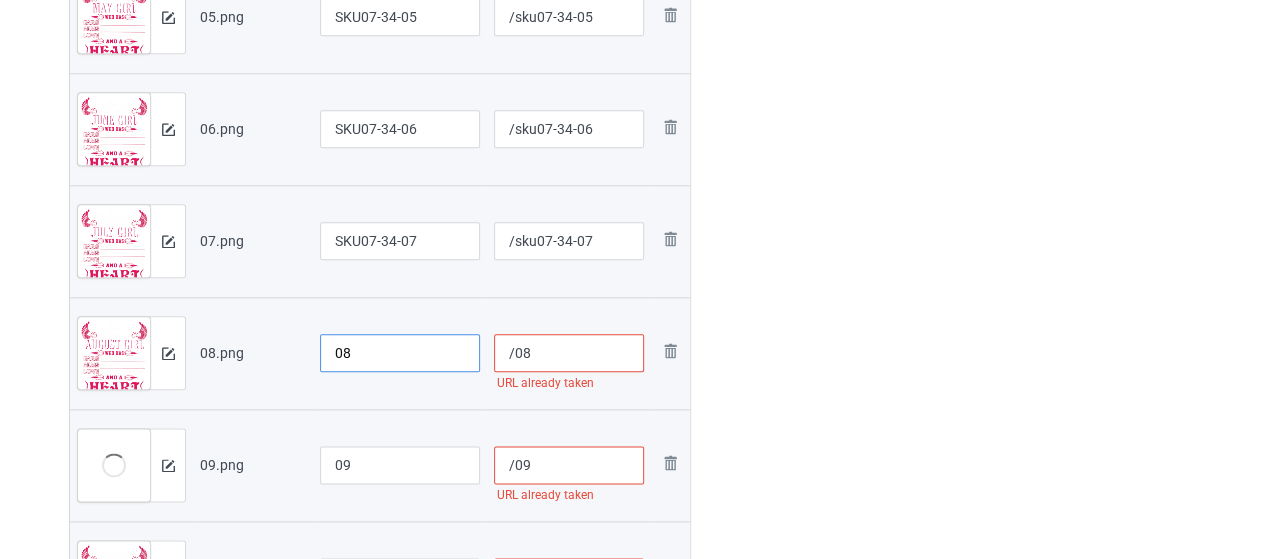 click on "08" at bounding box center [400, 353] 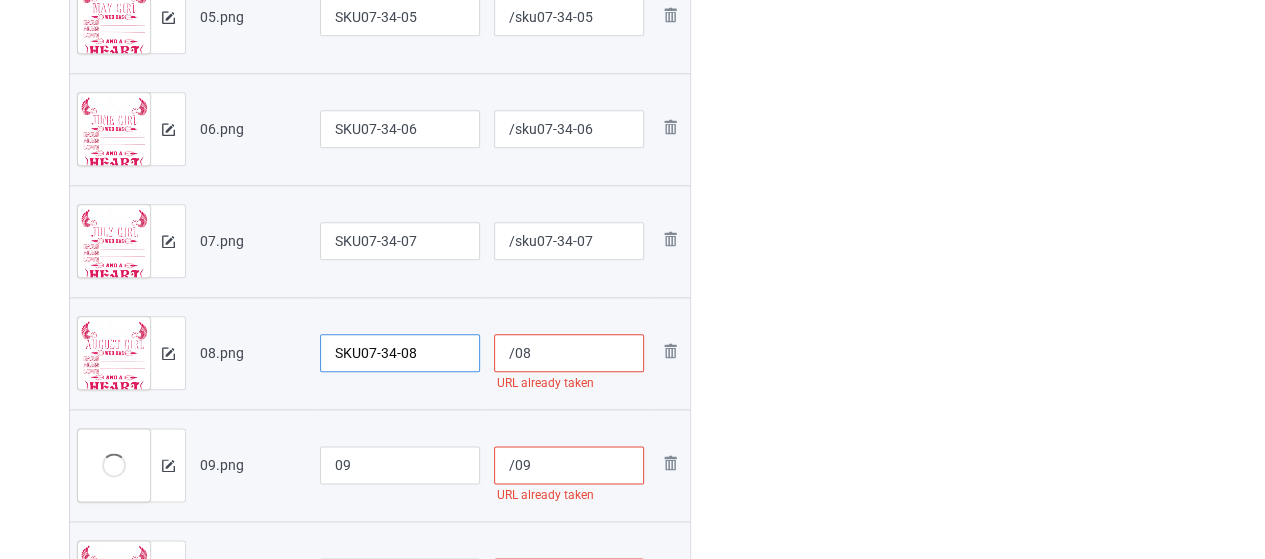 type on "SKU07-34-08" 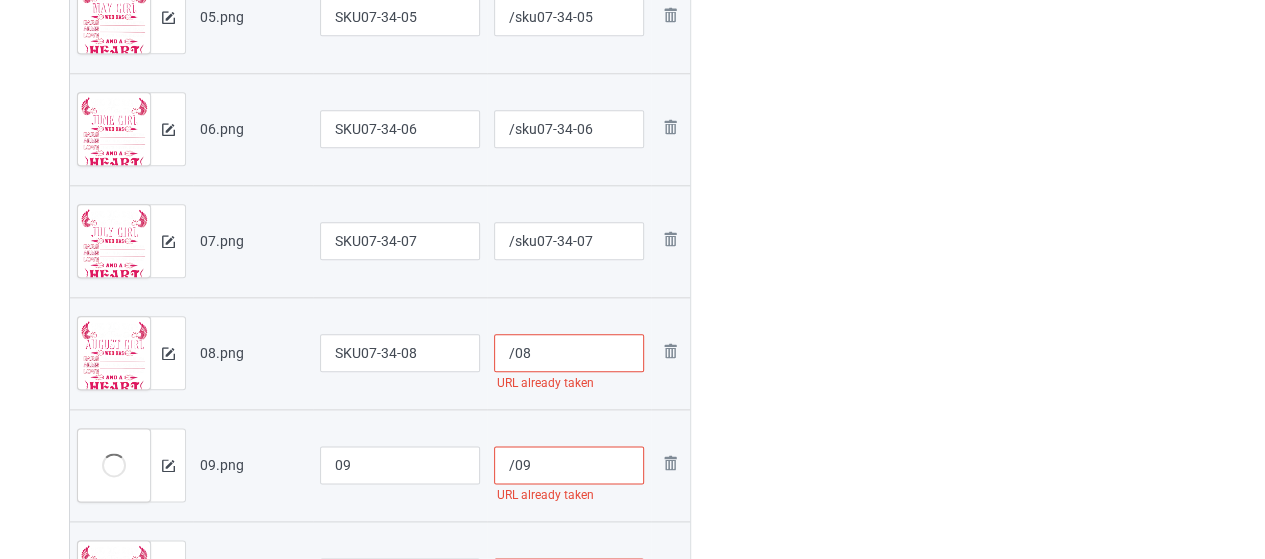 click on "/08" at bounding box center (569, 353) 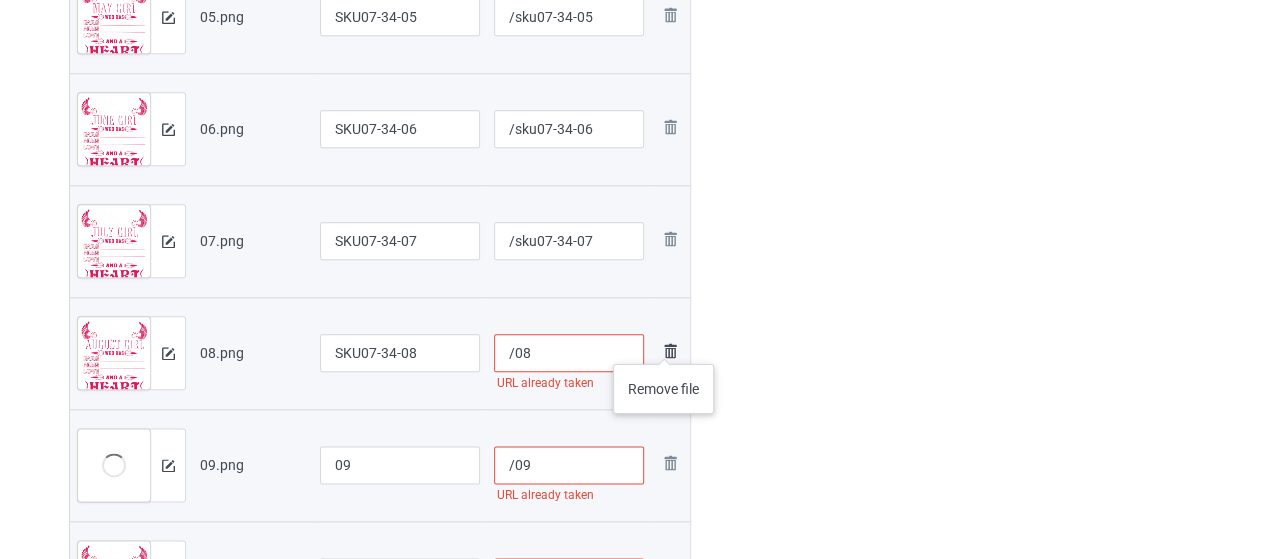 paste on "sku07-34-" 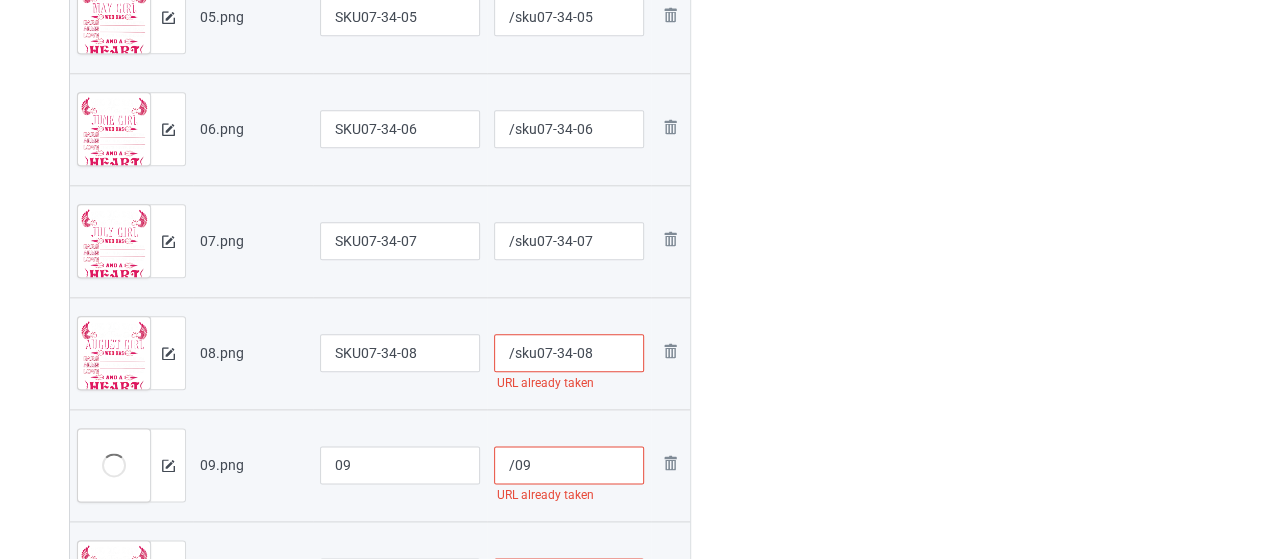type on "/sku07-34-08" 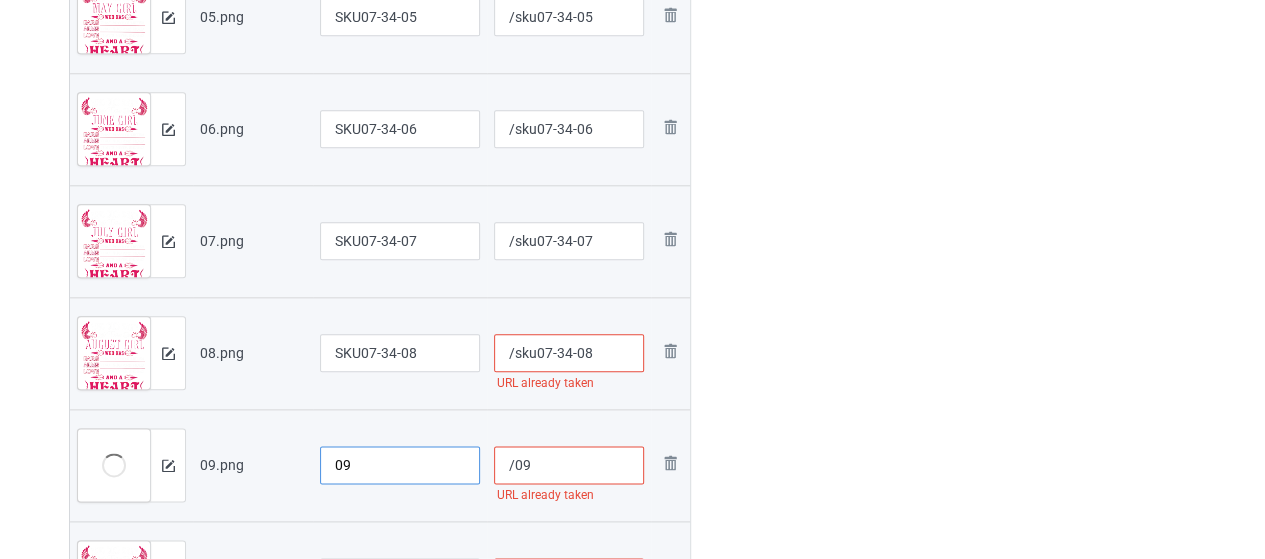 click on "09" at bounding box center [400, 465] 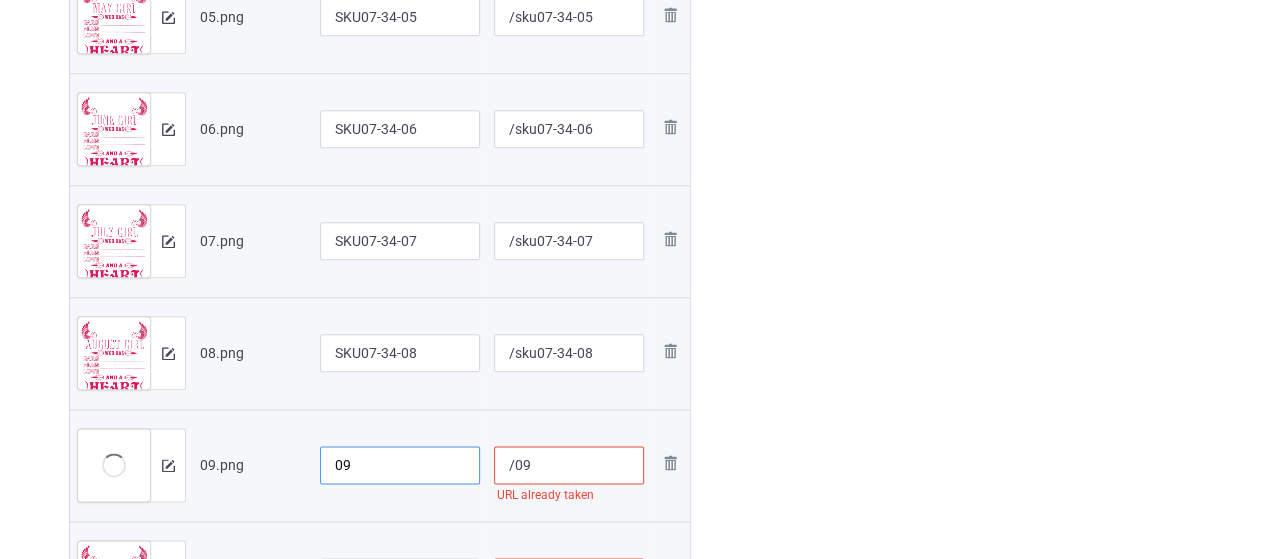 paste on "SKU07-34-" 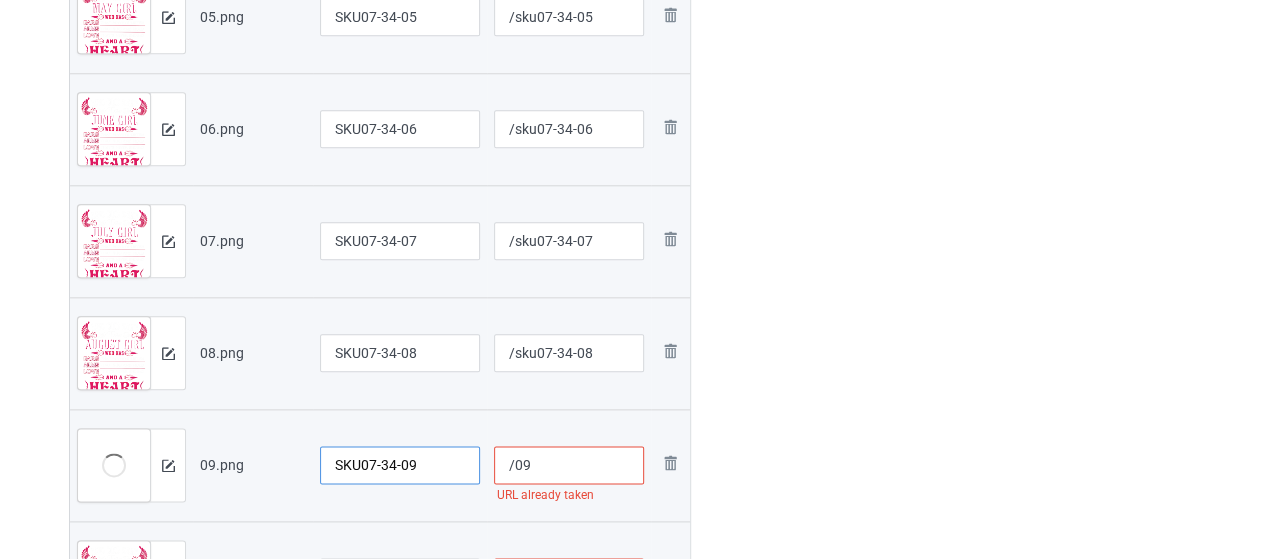 type on "SKU07-34-09" 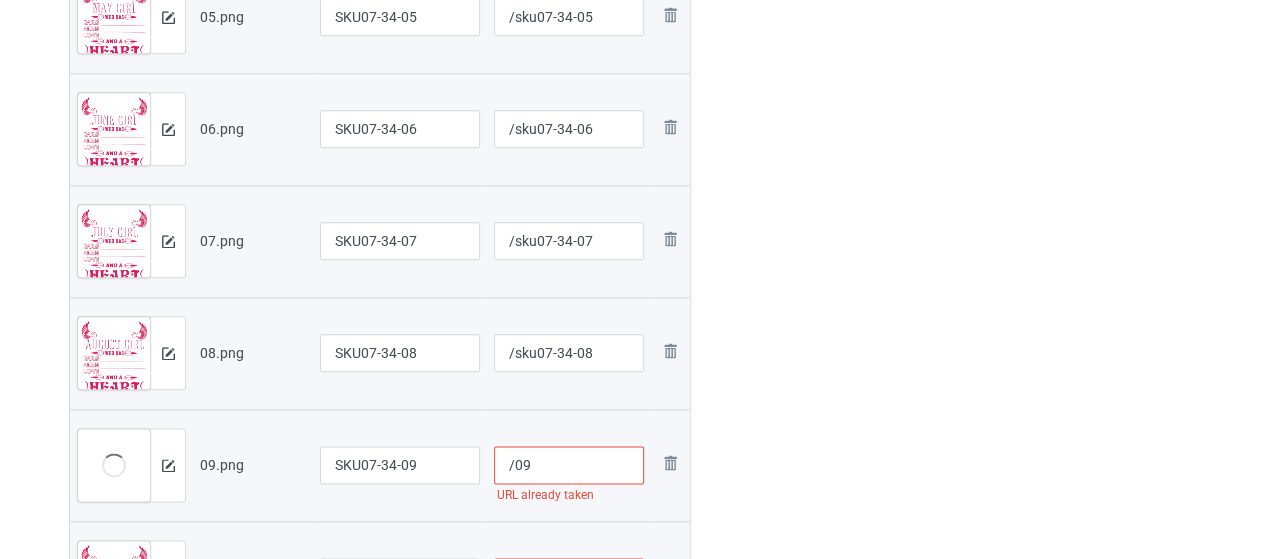 click on "/09" at bounding box center [569, 465] 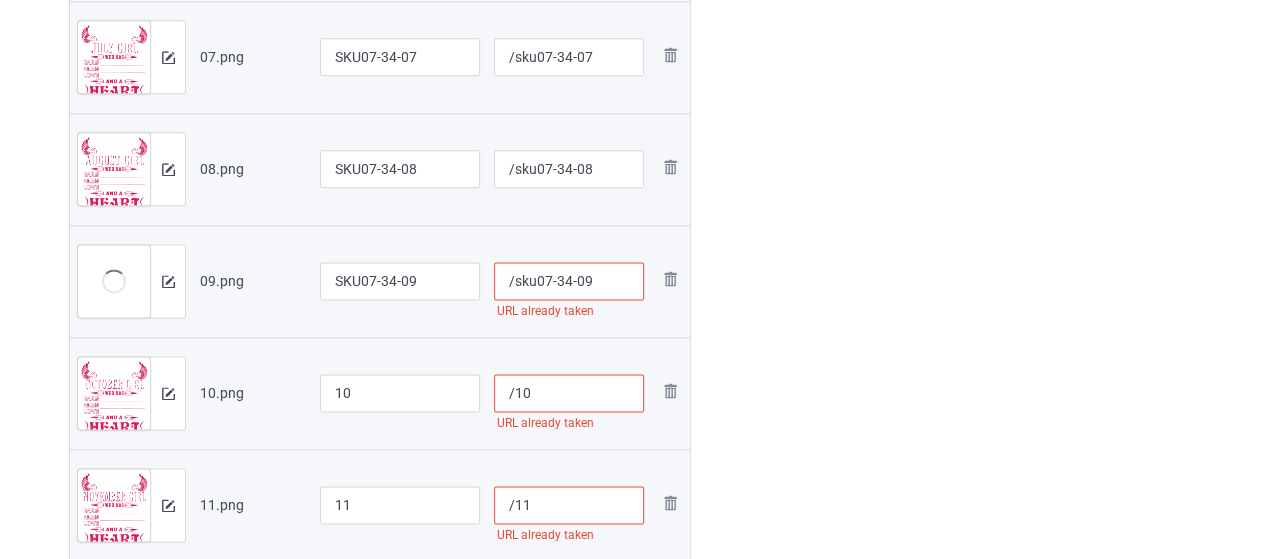 scroll, scrollTop: 1200, scrollLeft: 0, axis: vertical 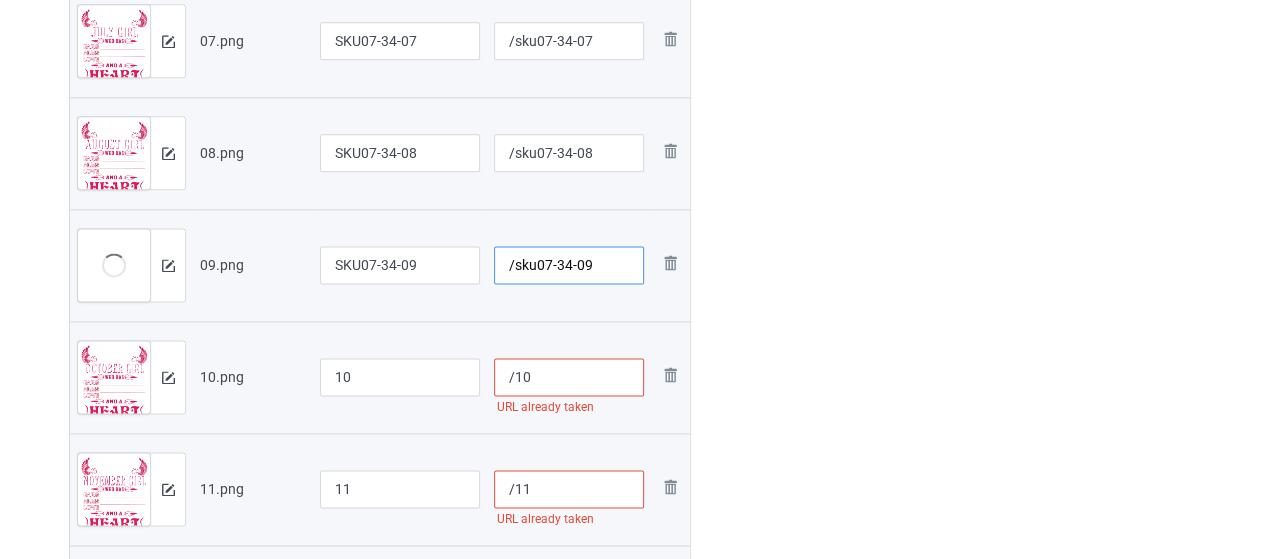 type on "/sku07-34-09" 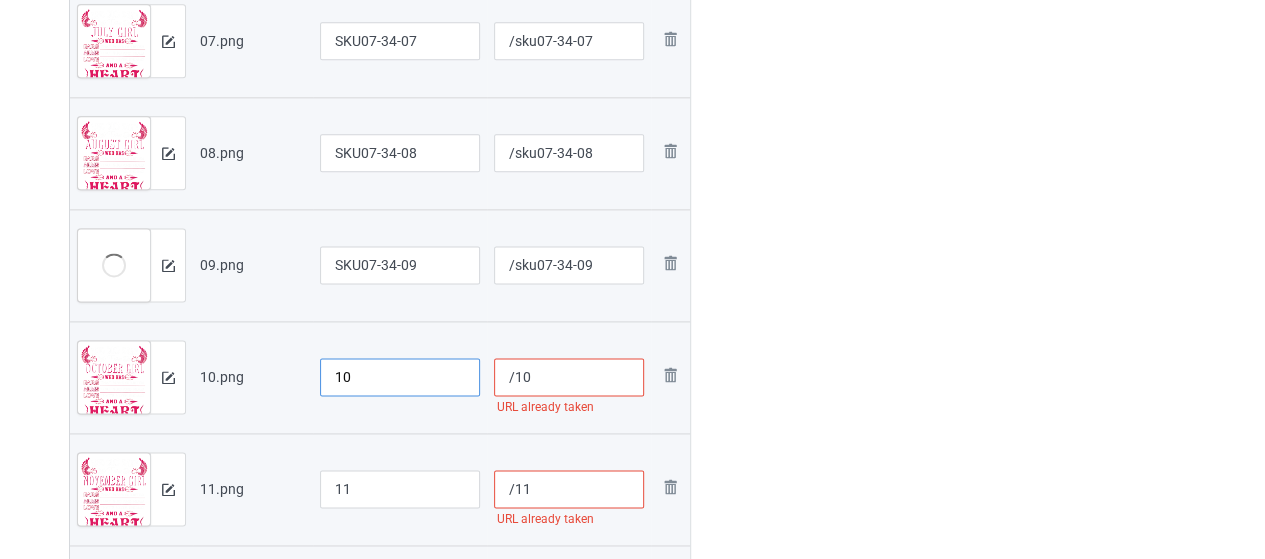 click on "10" at bounding box center (400, 377) 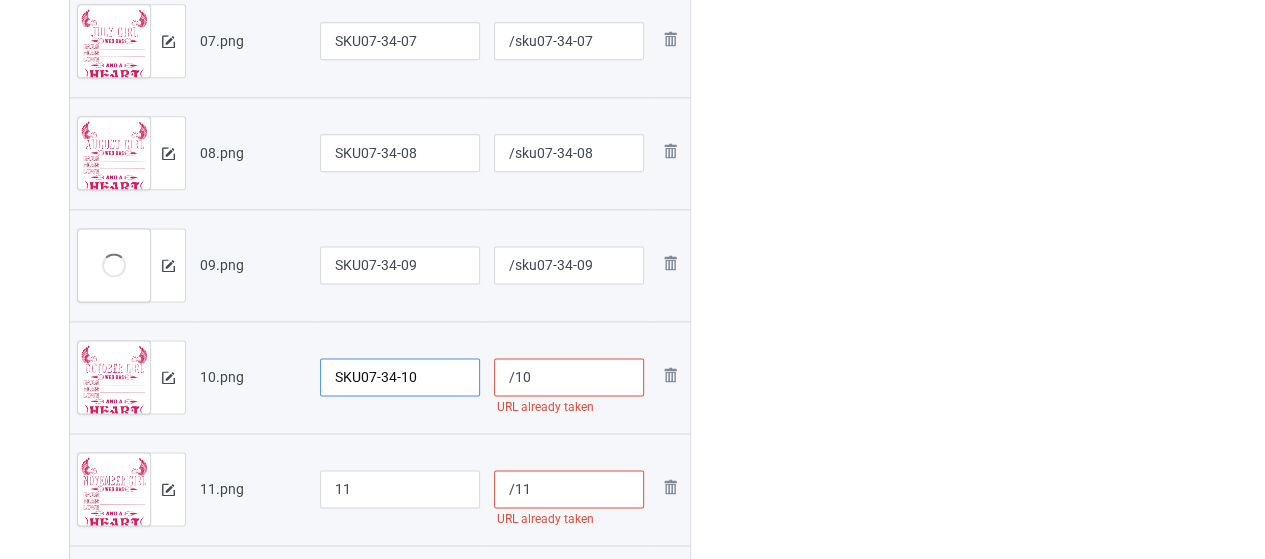 type on "SKU07-34-10" 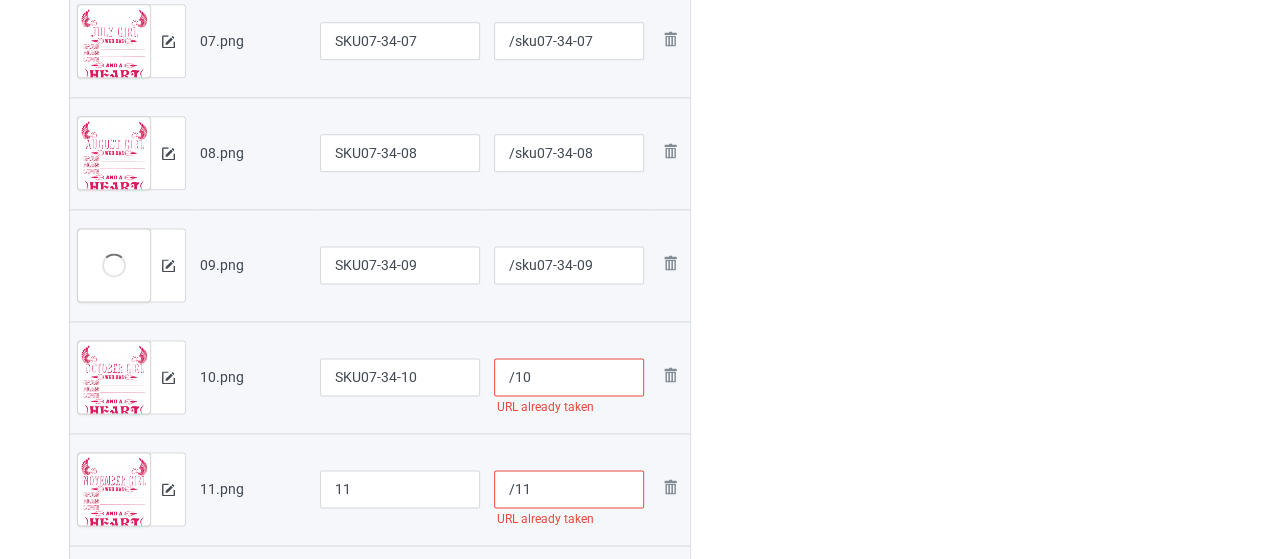 click on "/10" at bounding box center (569, 377) 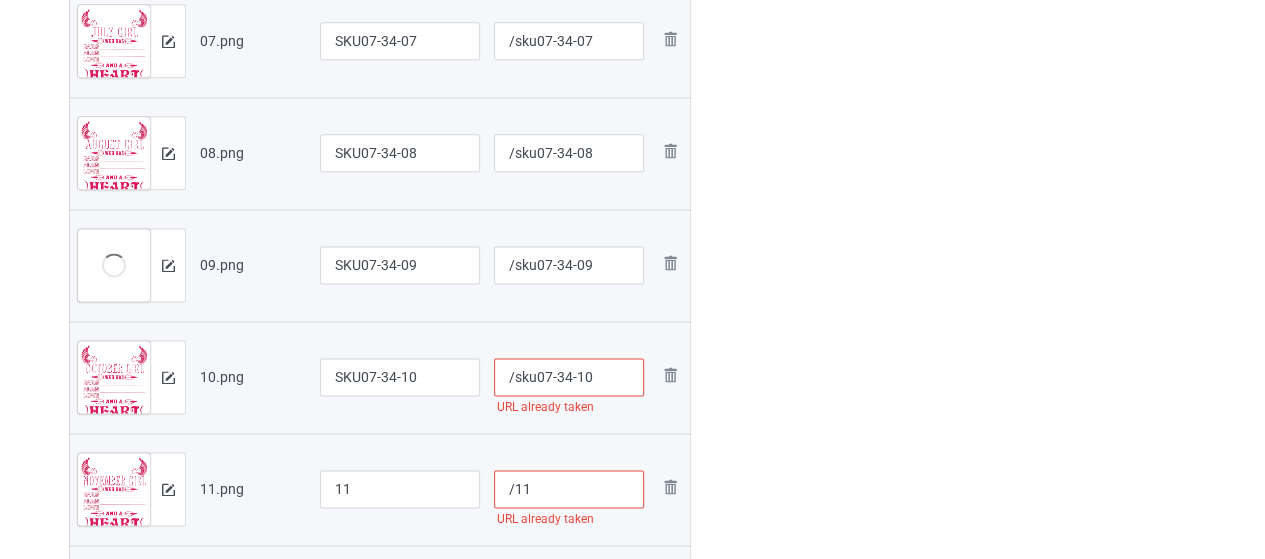 type on "/sku07-34-10" 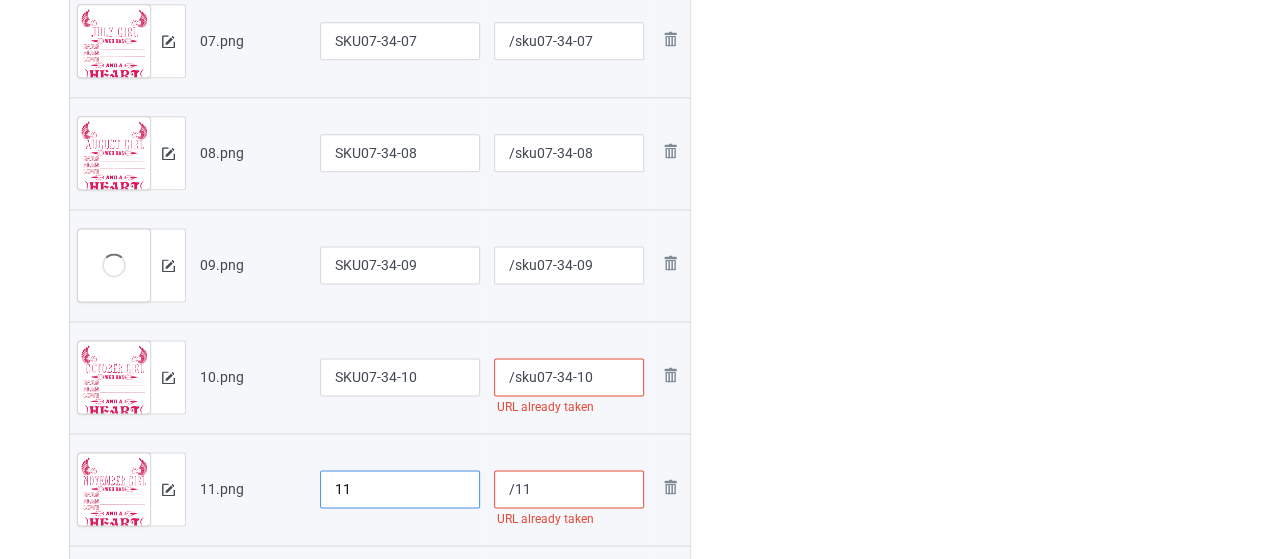 click on "11" at bounding box center [400, 489] 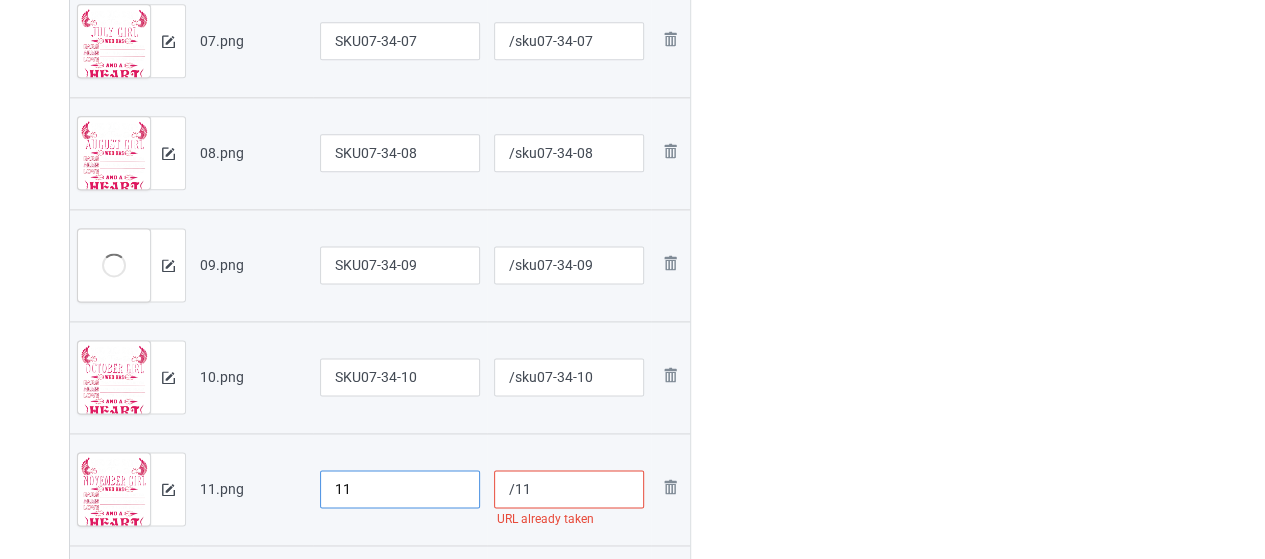 paste on "SKU07-34-" 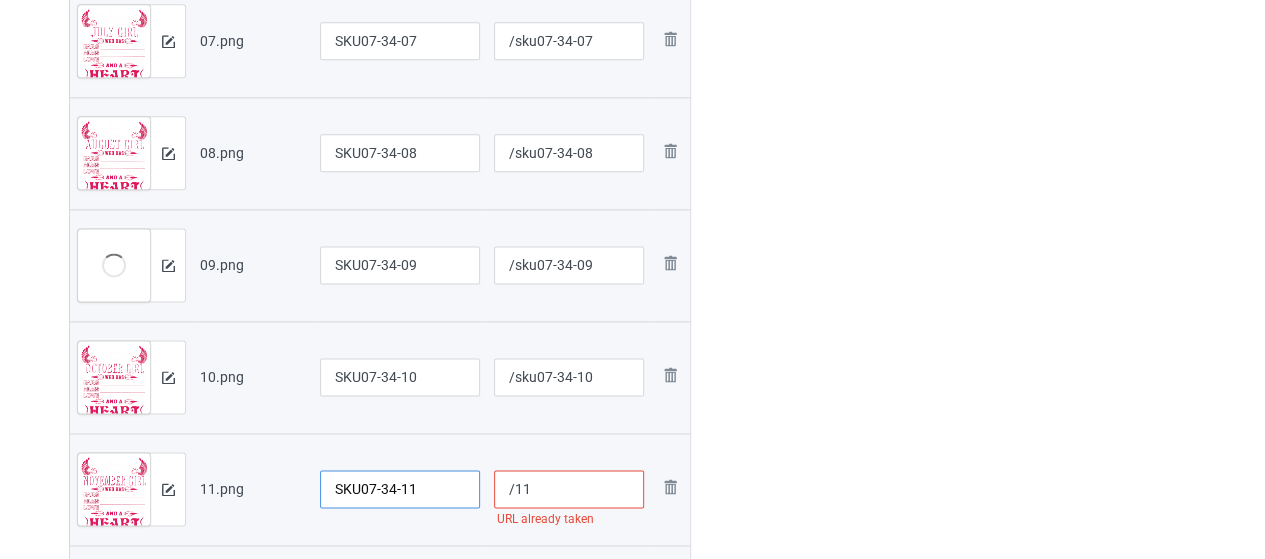 type on "SKU07-34-11" 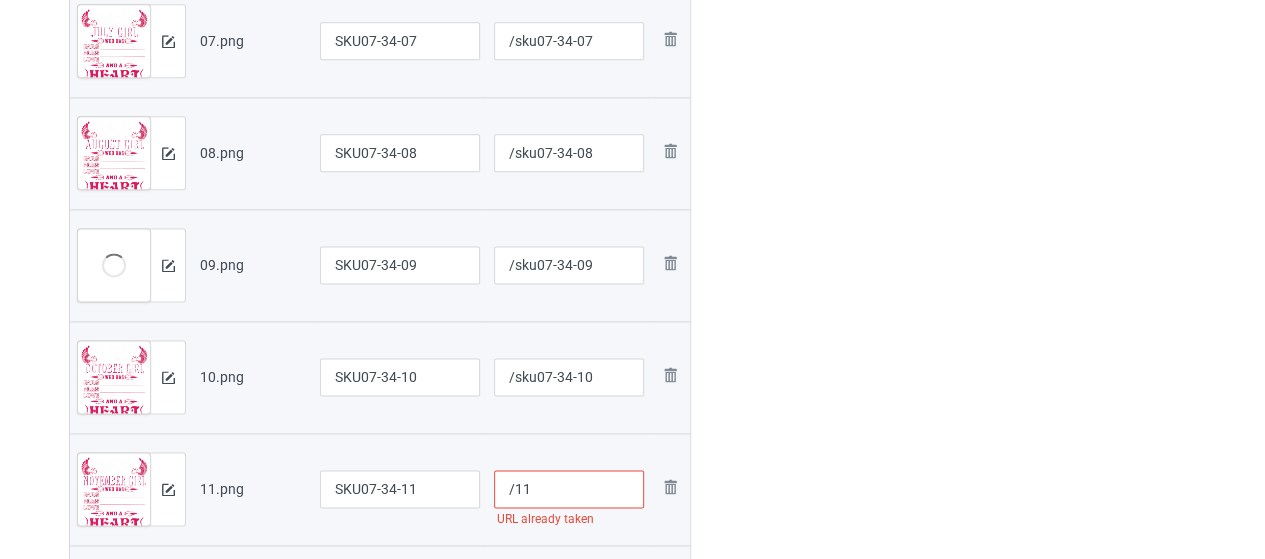 click on "/11" at bounding box center [569, 489] 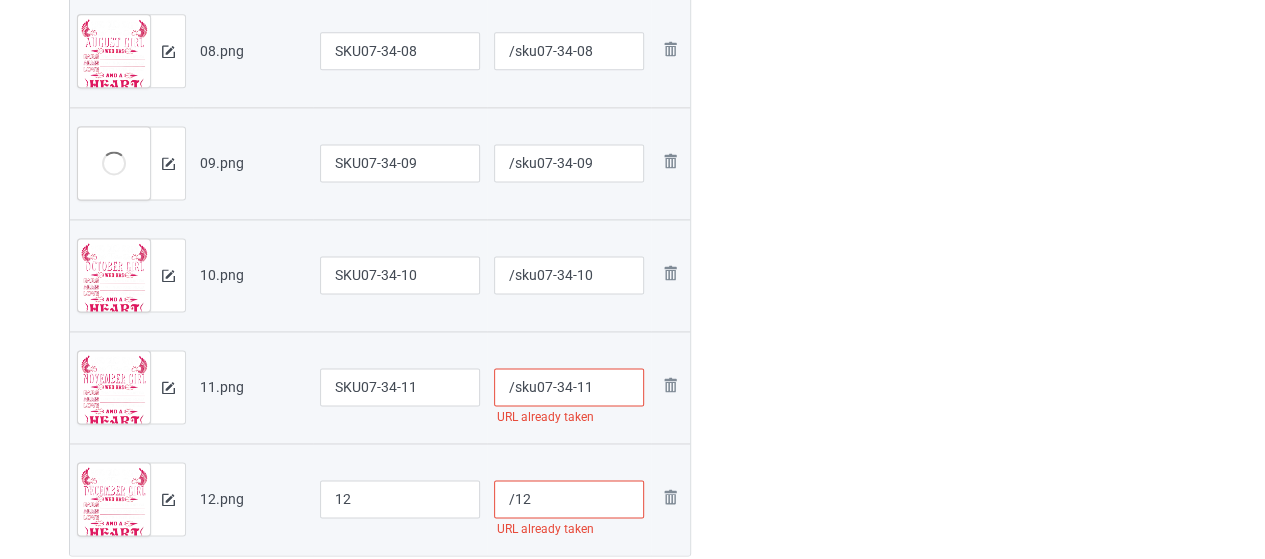 scroll, scrollTop: 1400, scrollLeft: 0, axis: vertical 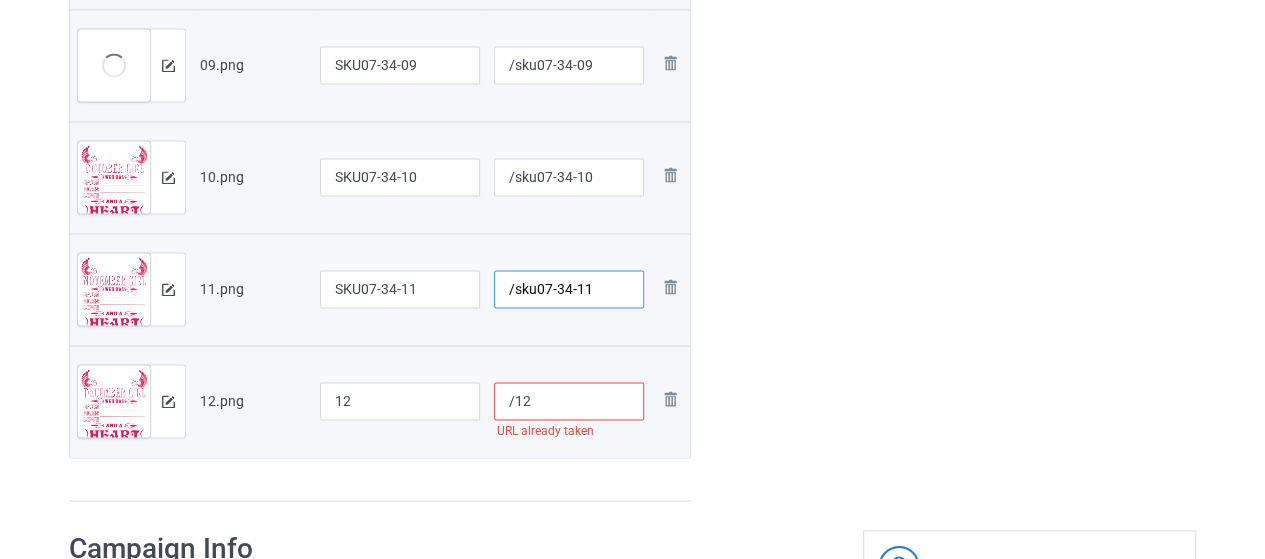 type on "/sku07-34-11" 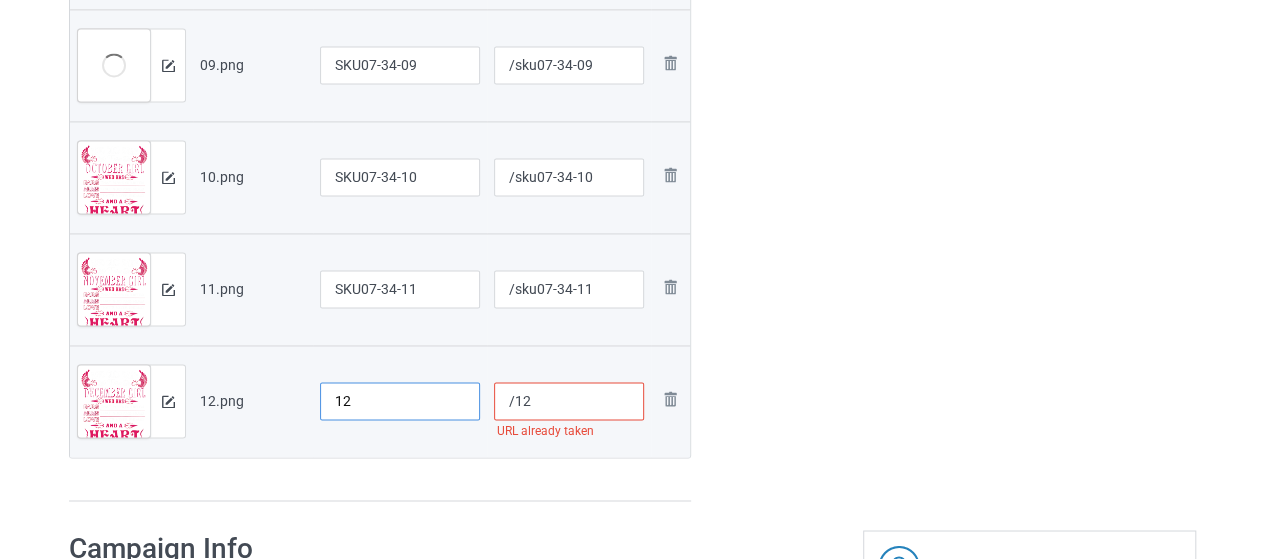 click on "12" at bounding box center (400, 401) 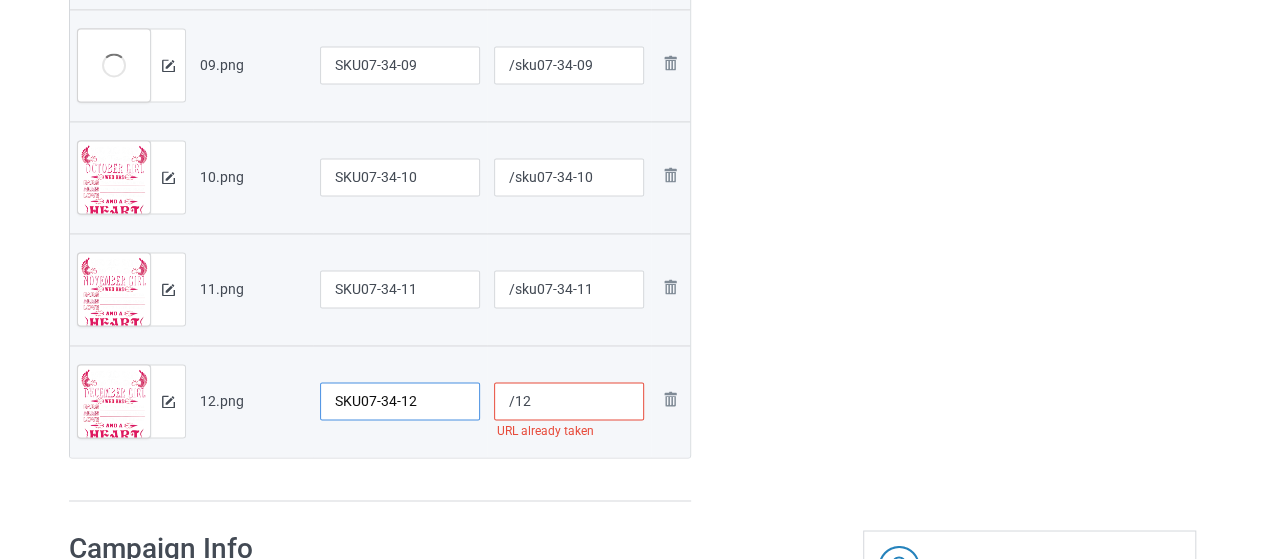 type on "SKU07-34-12" 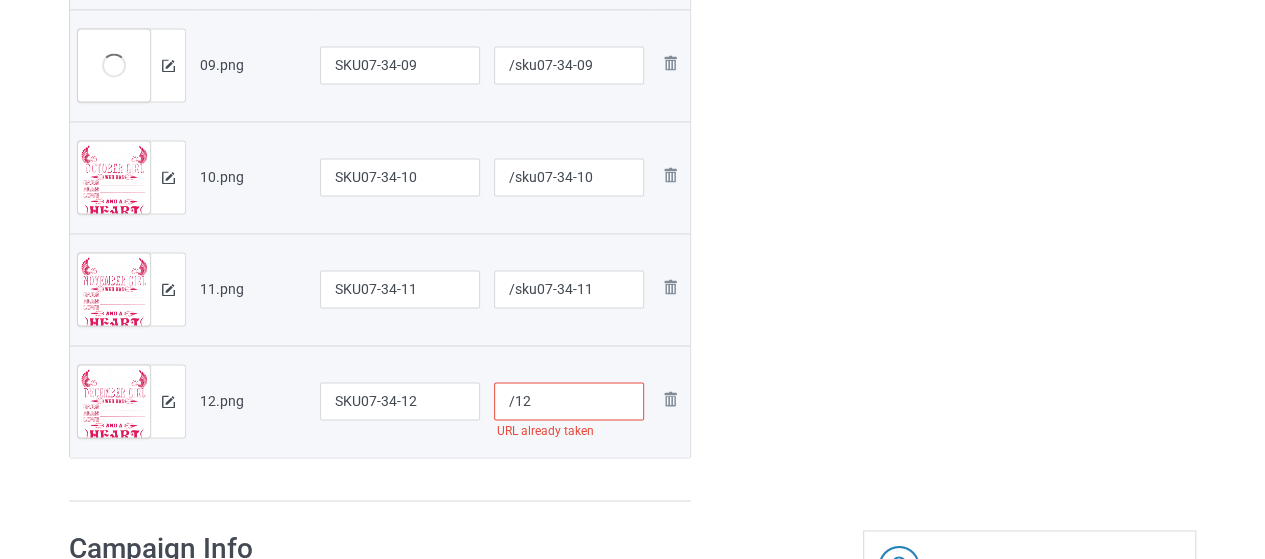 click on "/12" at bounding box center [569, 401] 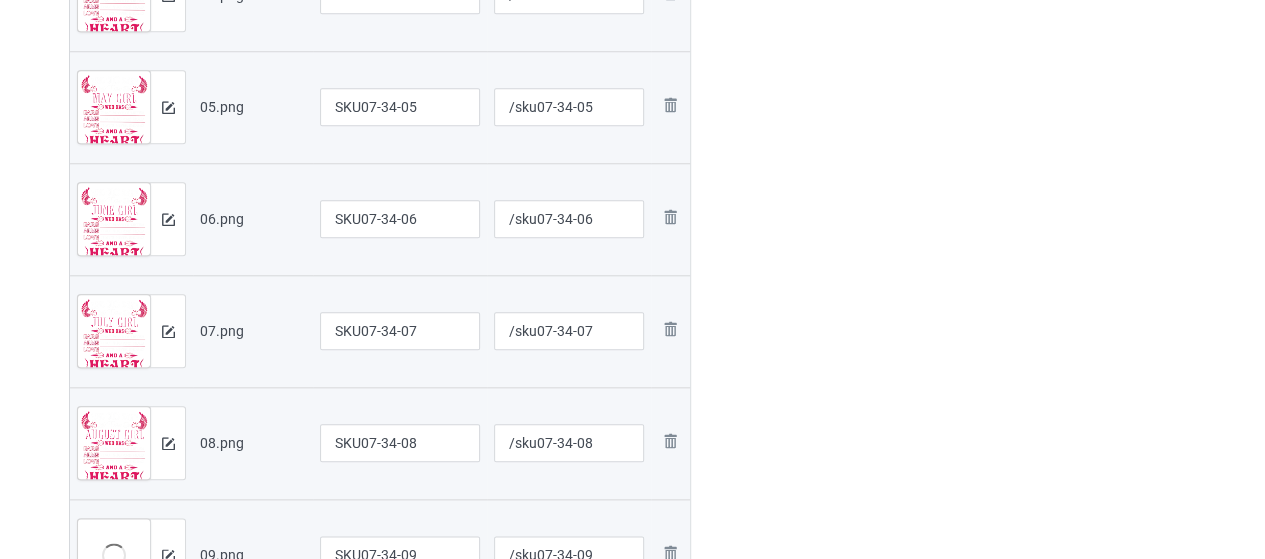 scroll, scrollTop: 1110, scrollLeft: 0, axis: vertical 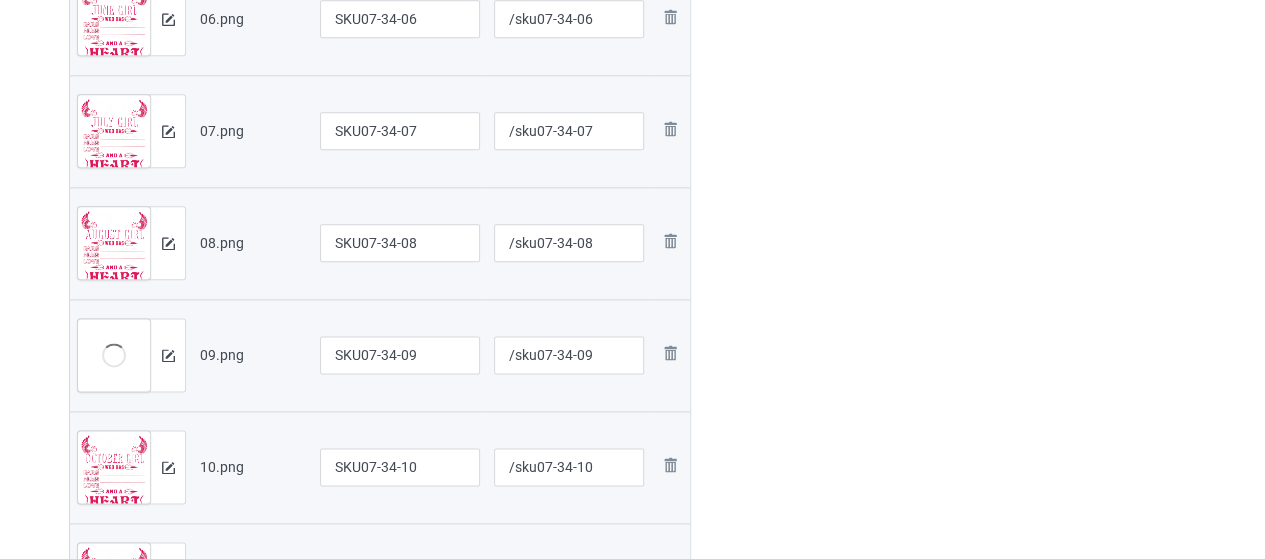type on "/sku07-34-12" 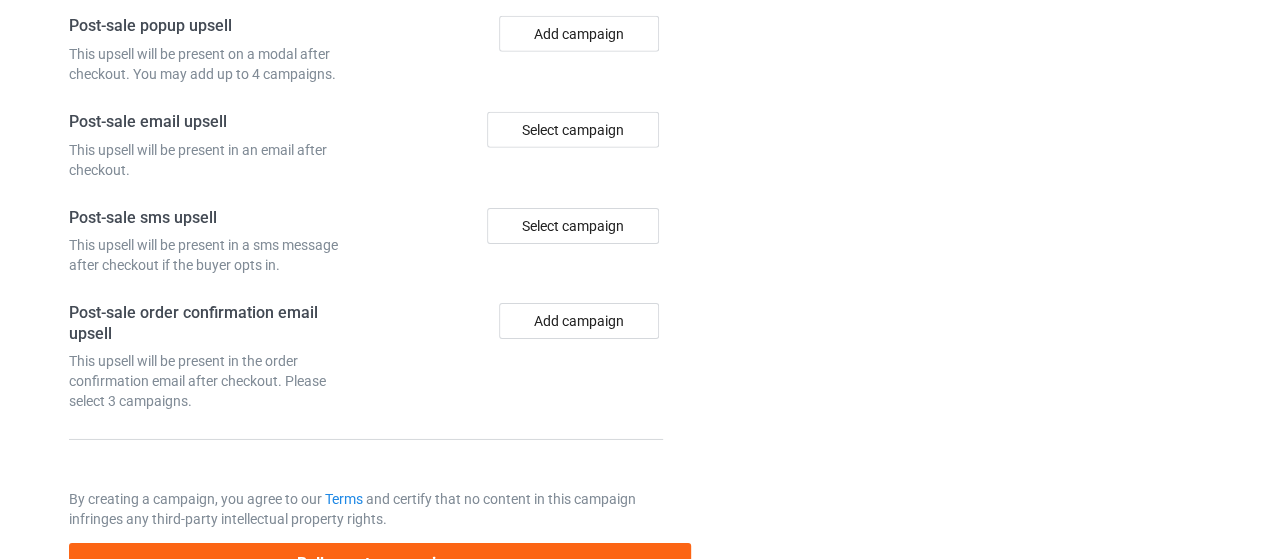scroll, scrollTop: 3210, scrollLeft: 0, axis: vertical 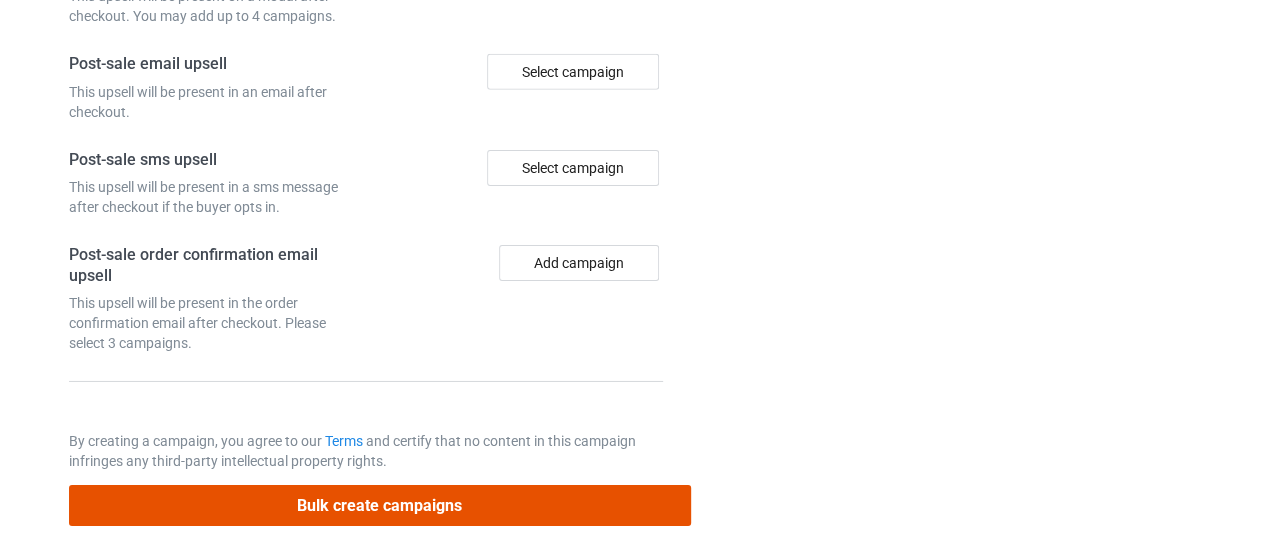 click on "Bulk create campaigns" at bounding box center (380, 505) 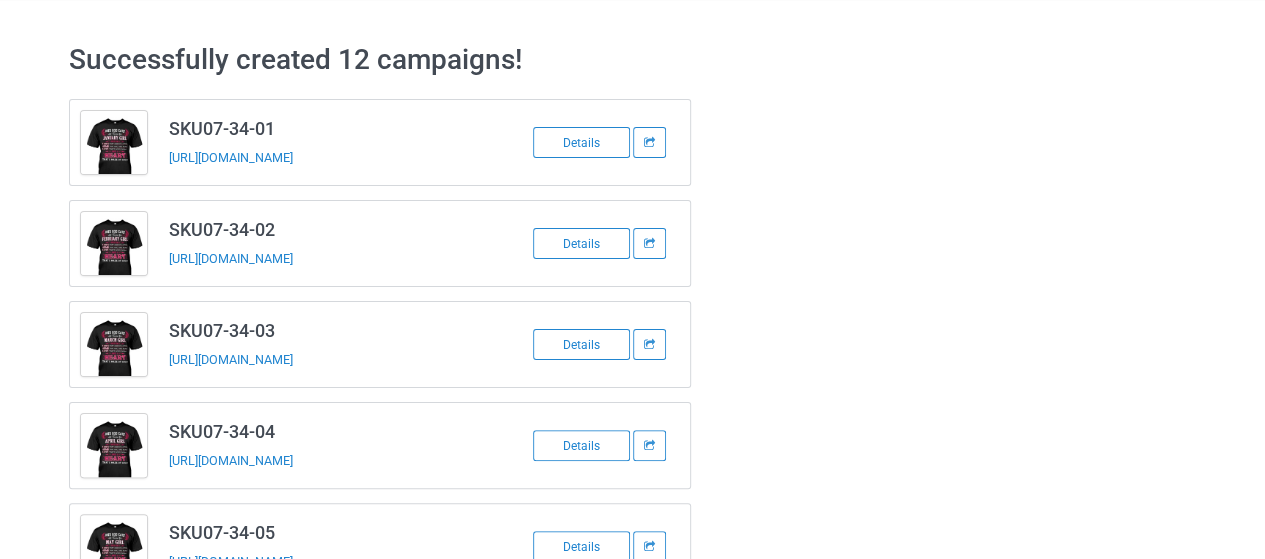 scroll, scrollTop: 0, scrollLeft: 0, axis: both 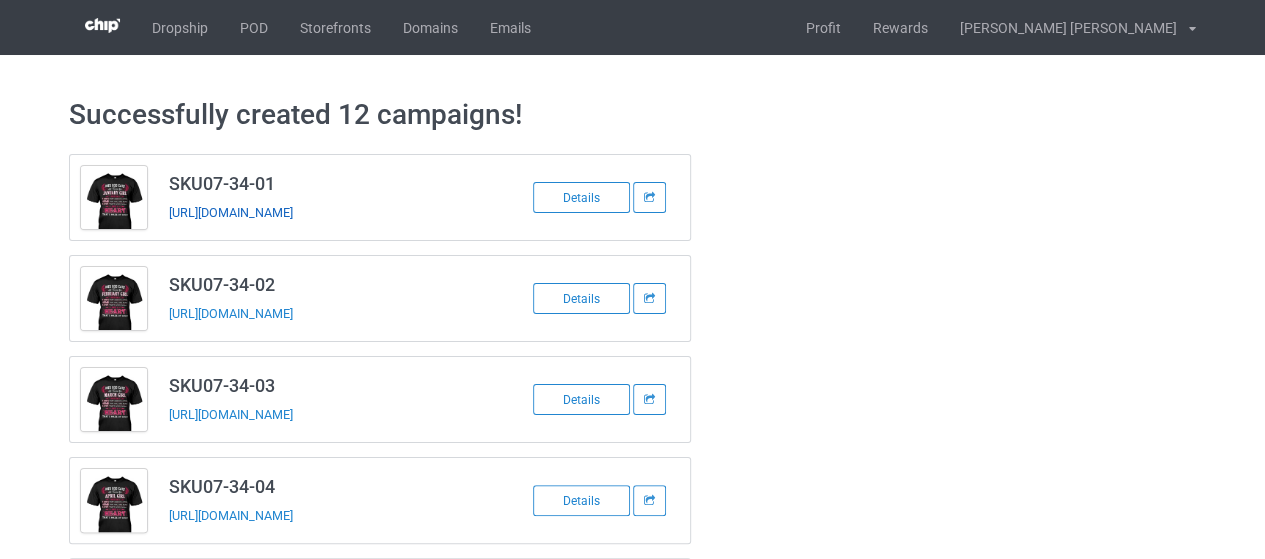 click on "[URL][DOMAIN_NAME]" at bounding box center (231, 212) 